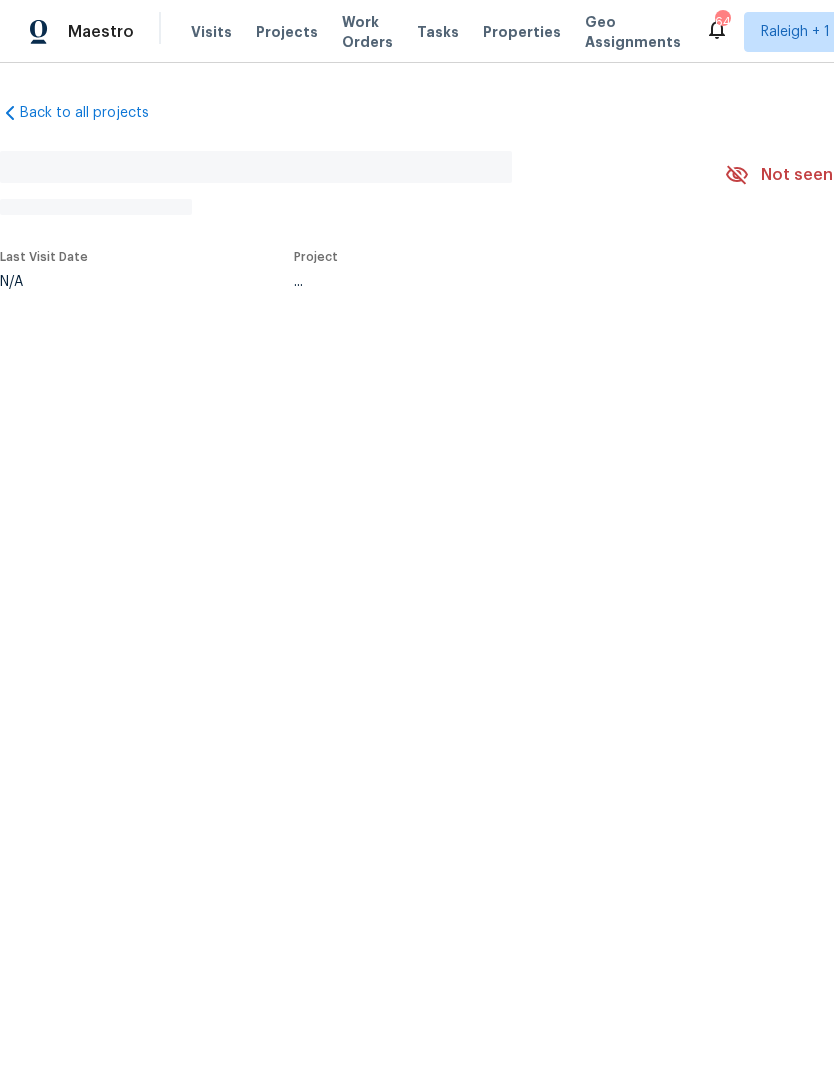 scroll, scrollTop: 0, scrollLeft: 0, axis: both 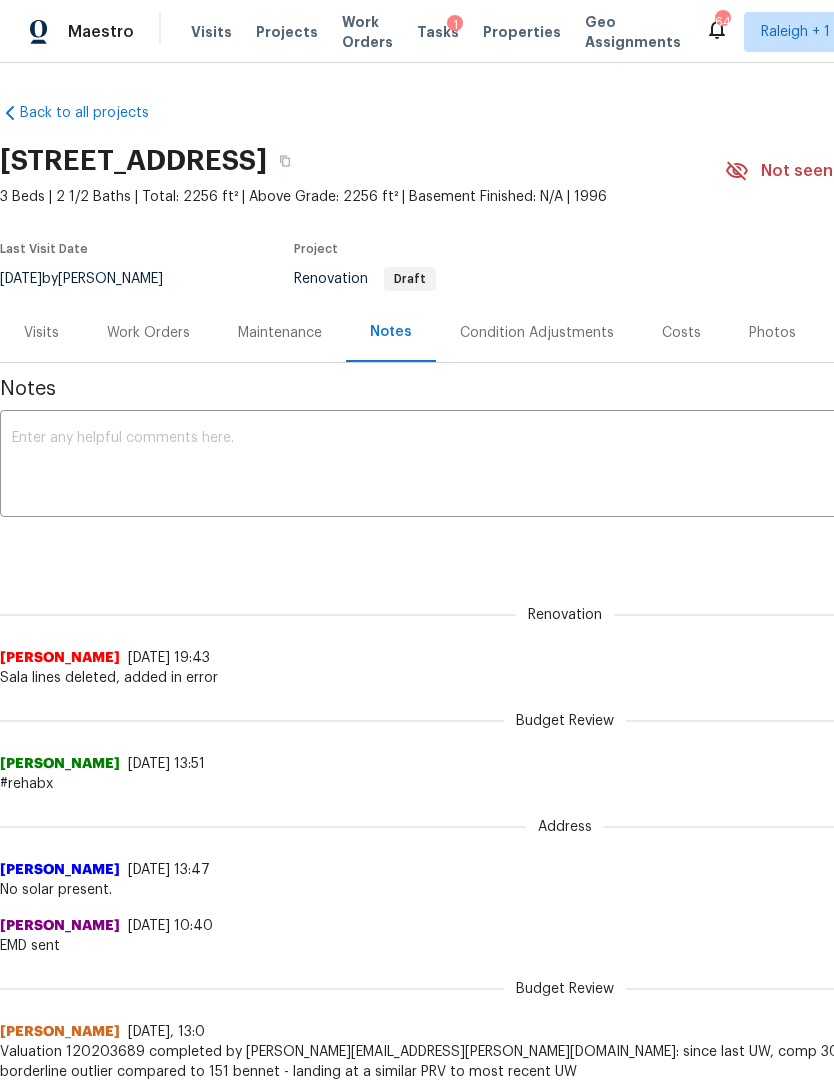 click on "Work Orders" at bounding box center [148, 333] 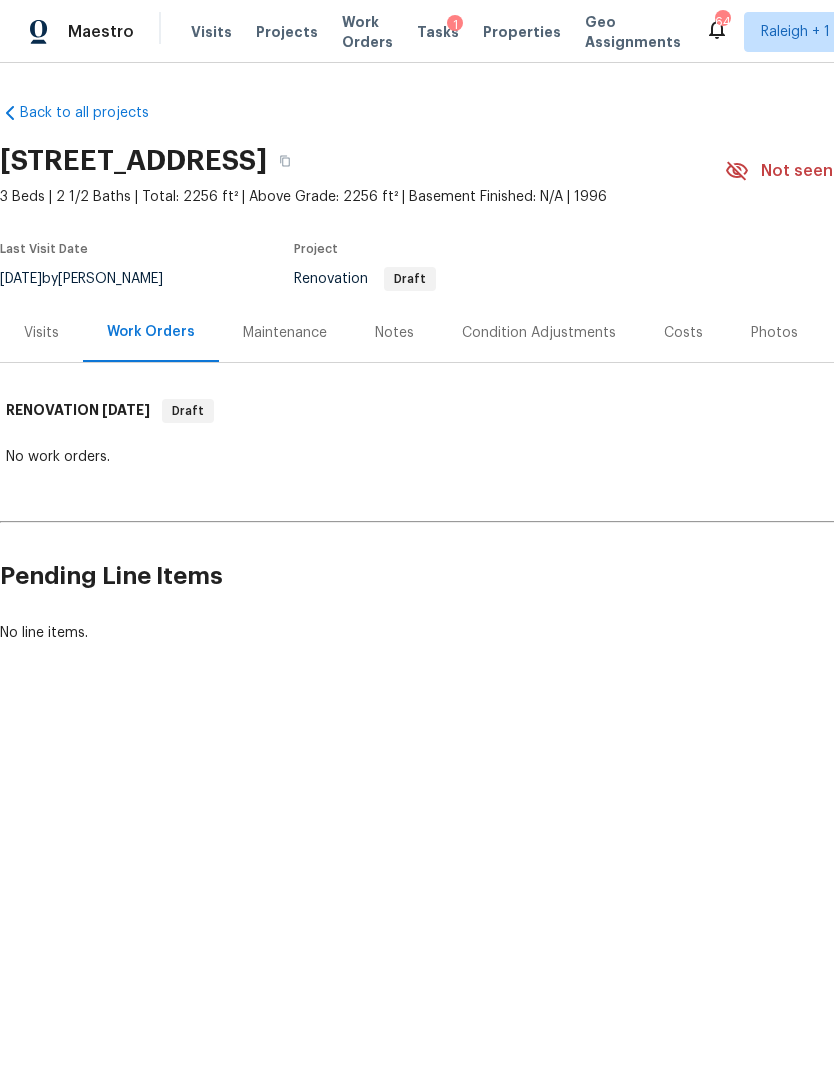 click on "Visits" at bounding box center (41, 333) 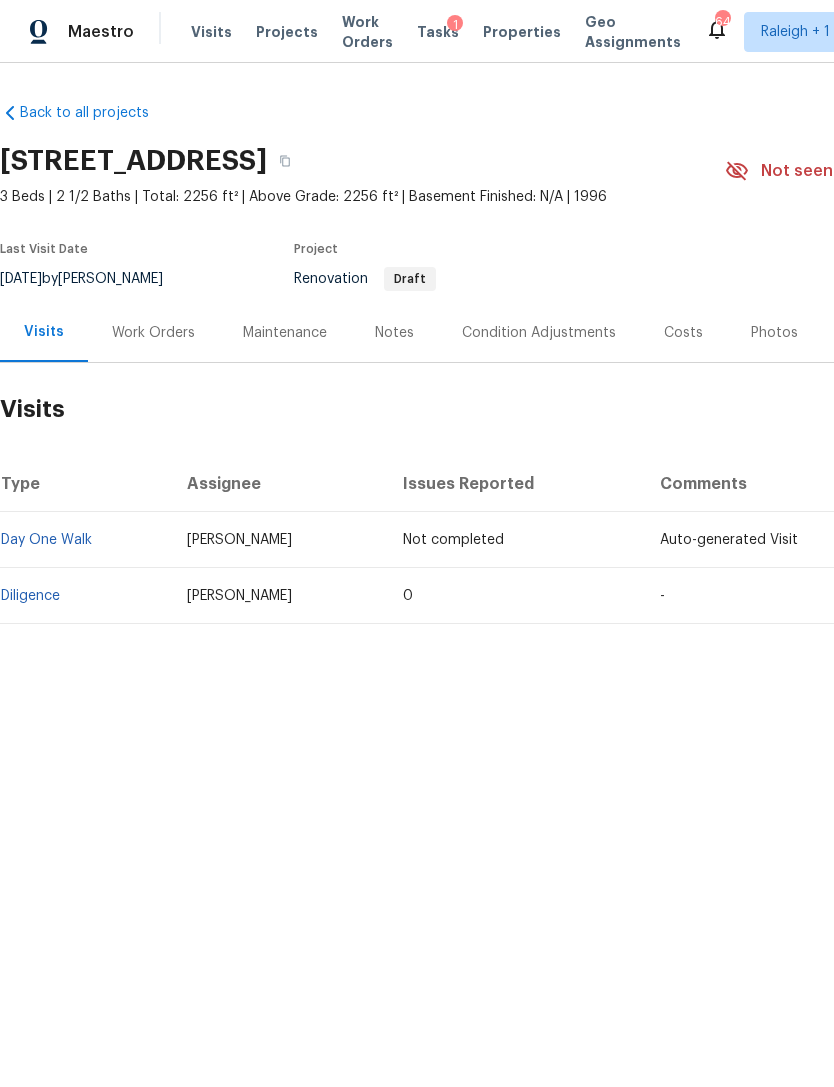 scroll, scrollTop: 0, scrollLeft: 0, axis: both 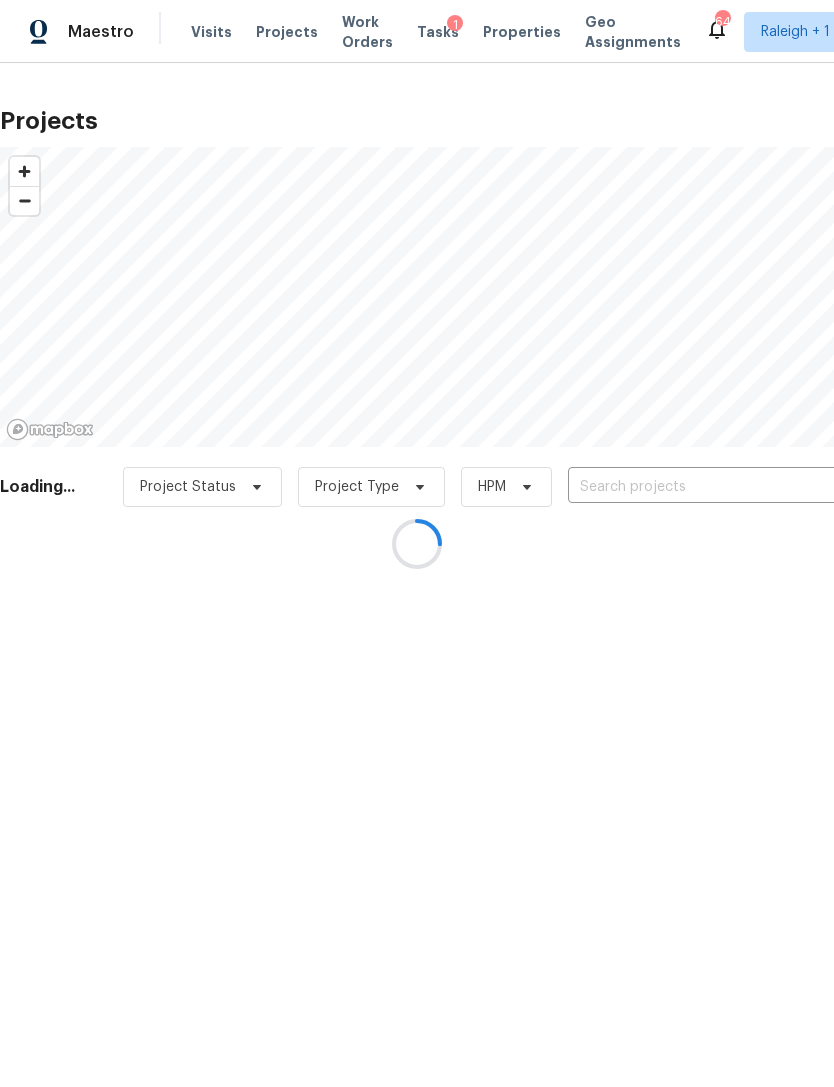click at bounding box center (417, 543) 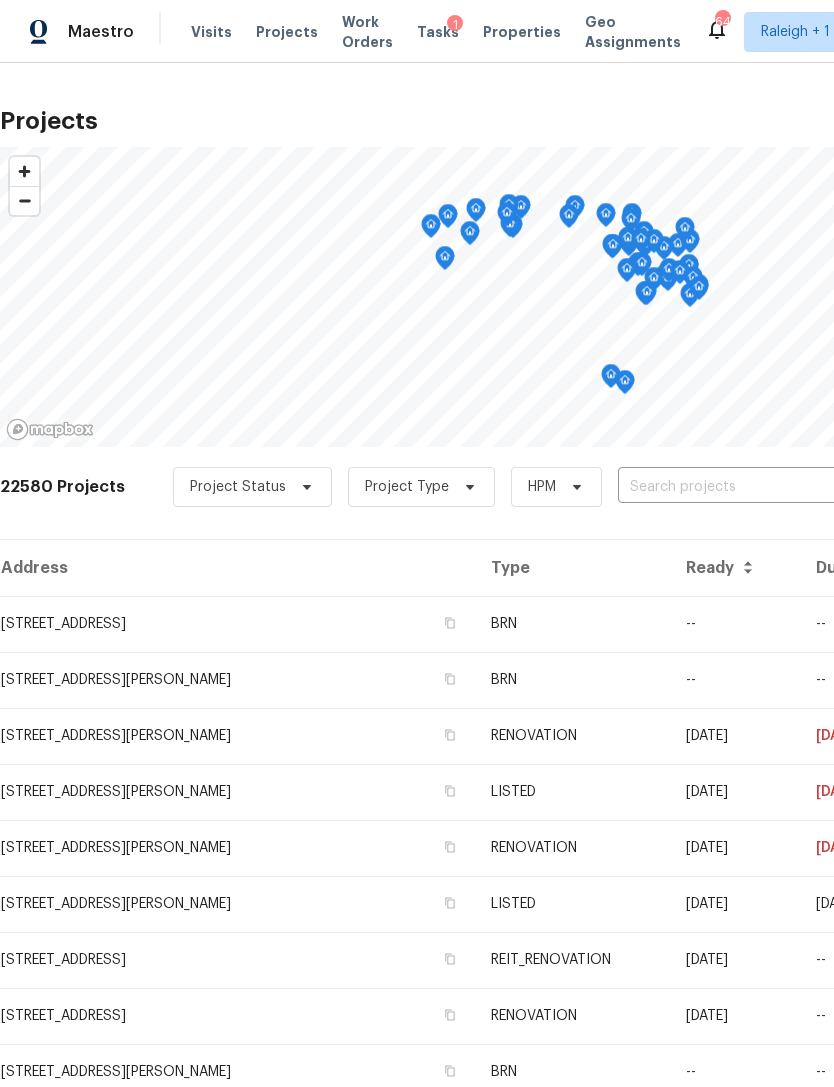 click at bounding box center [732, 487] 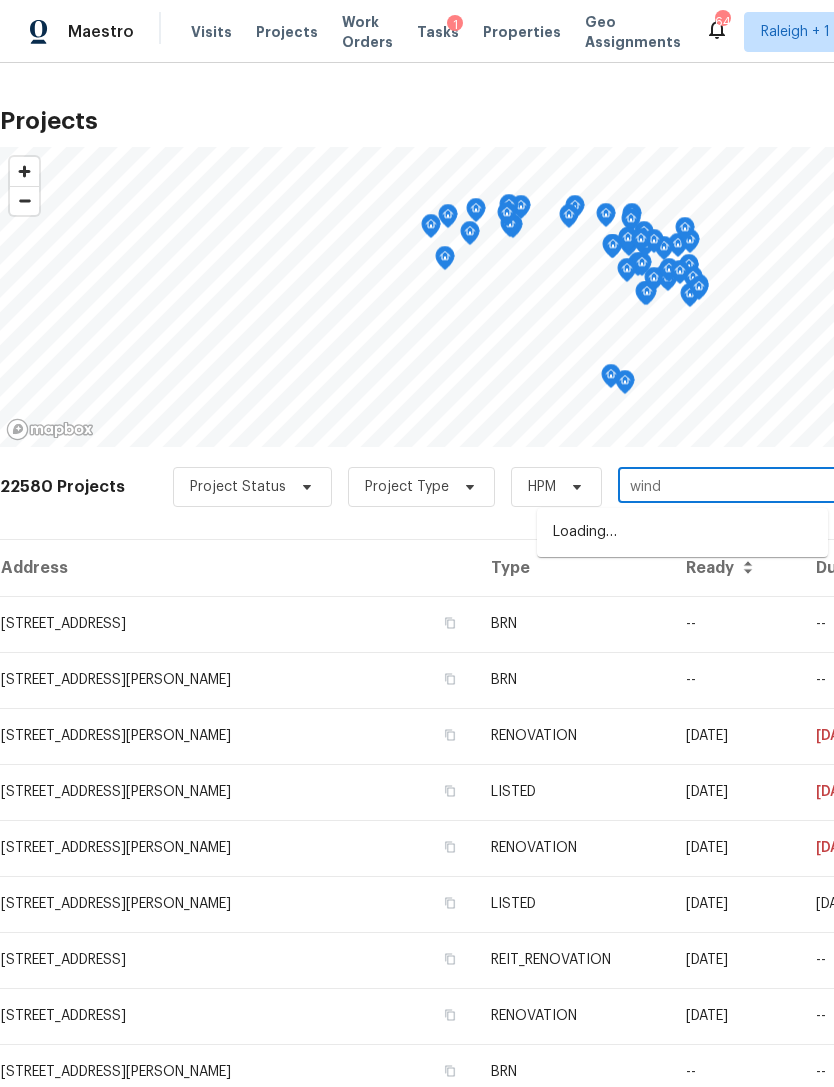 type on "windg" 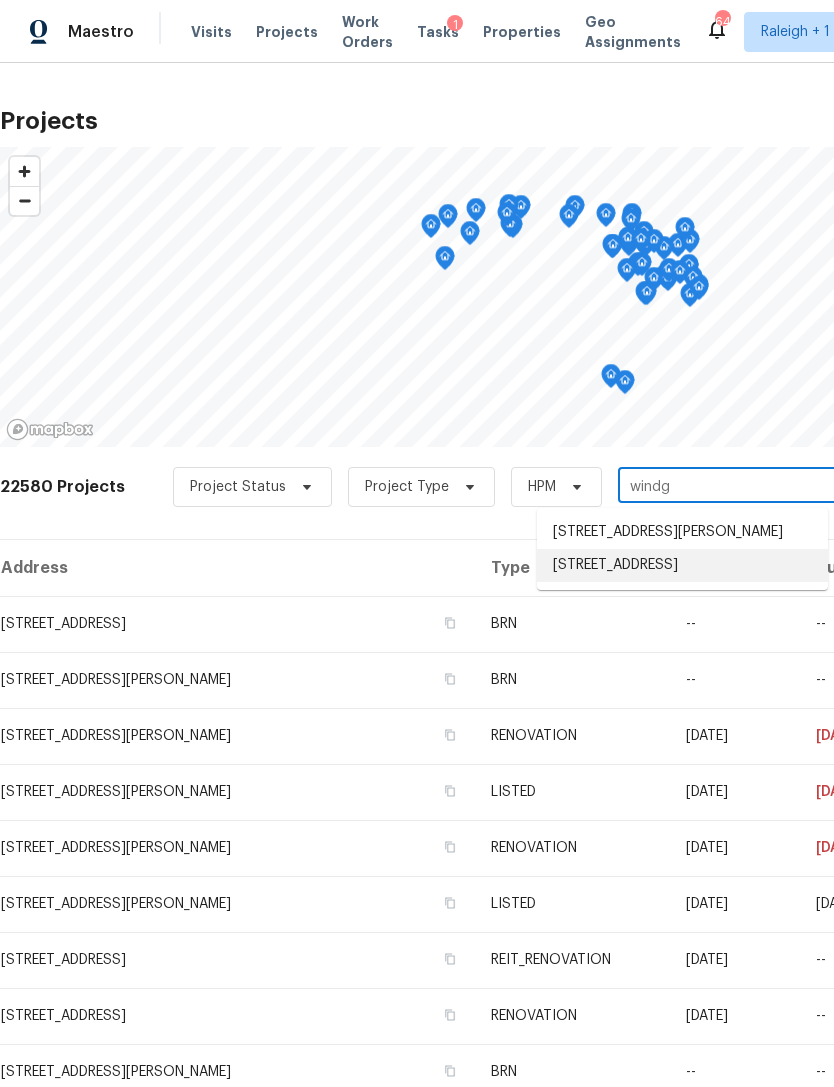 click on "[STREET_ADDRESS]" at bounding box center (682, 565) 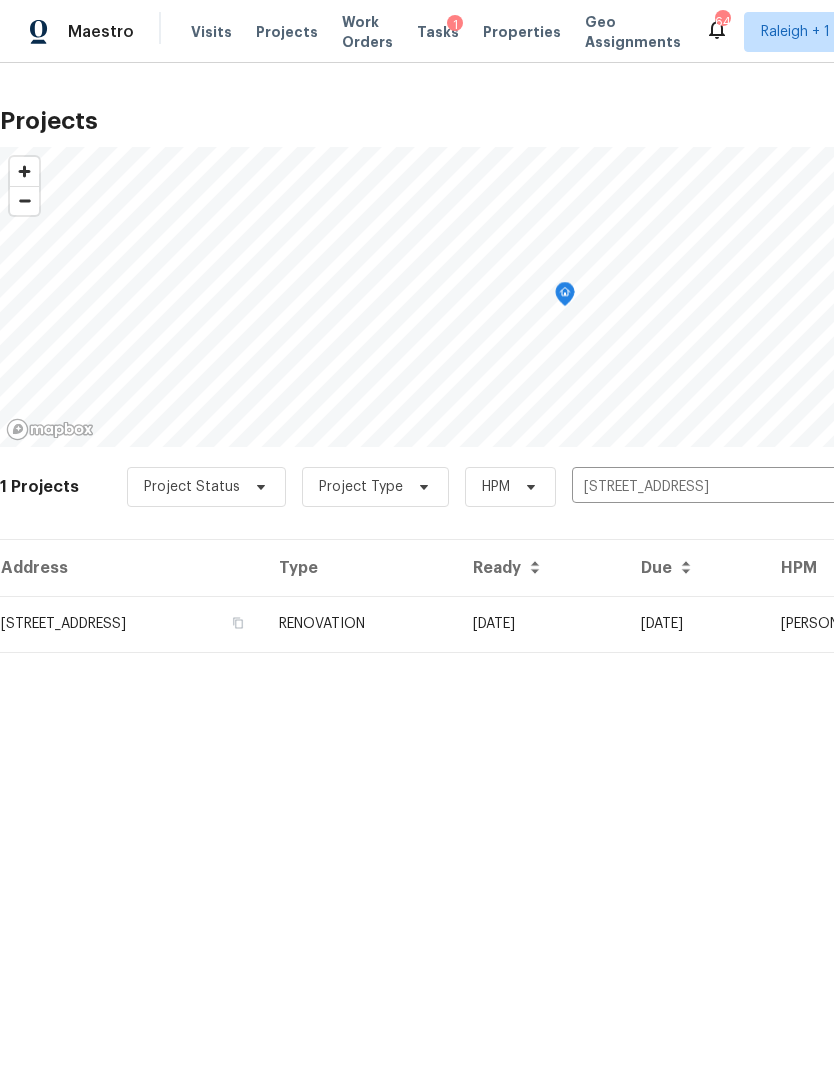 click on "[DATE]" at bounding box center (541, 624) 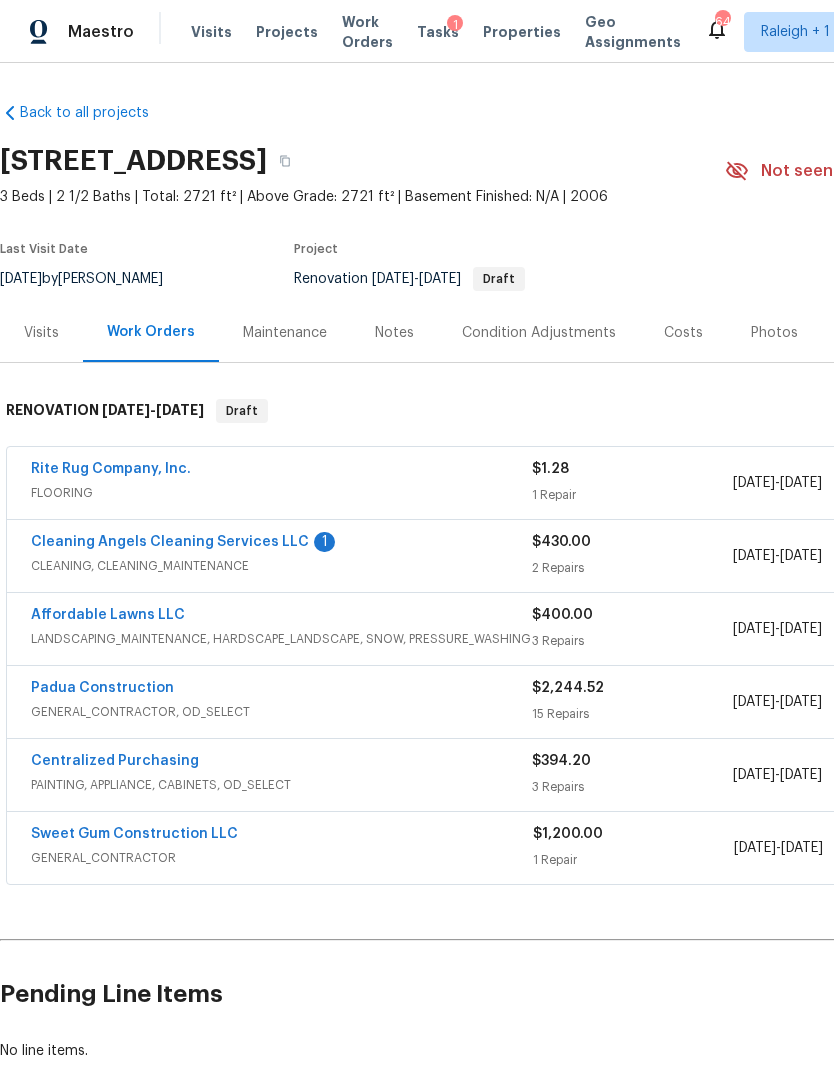 click on "Padua Construction" at bounding box center (102, 688) 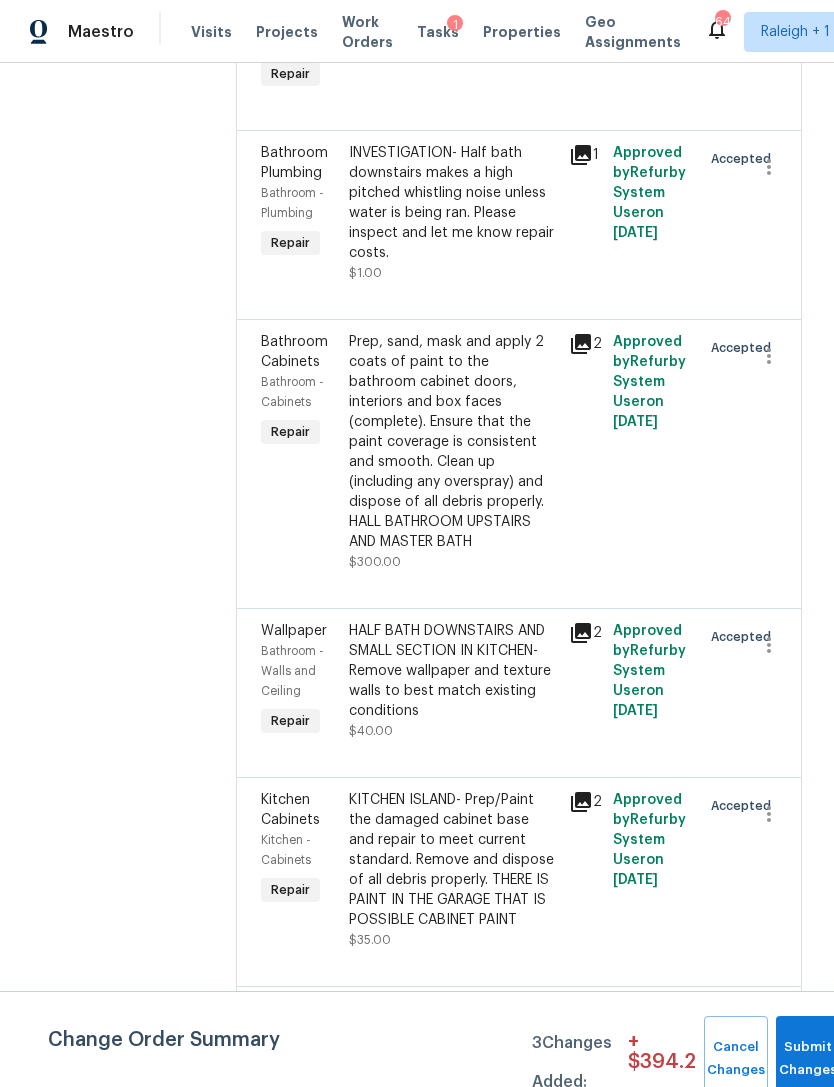 scroll, scrollTop: 458, scrollLeft: 0, axis: vertical 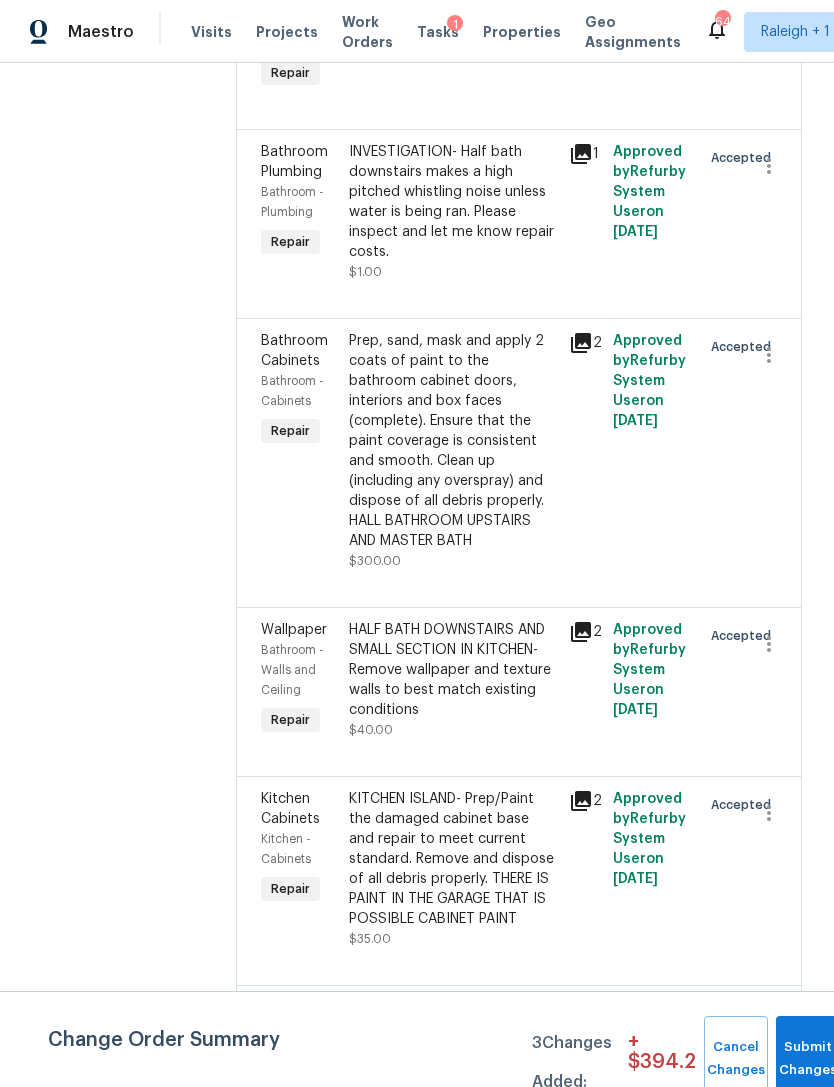 click 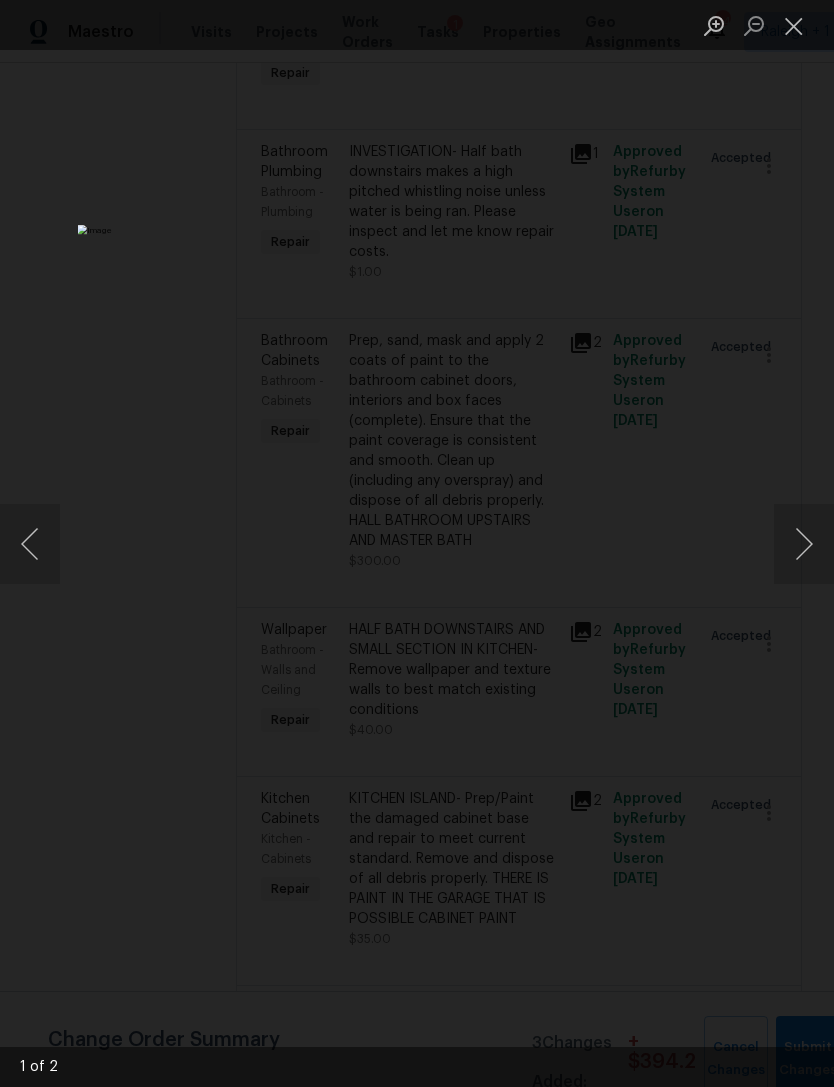 click at bounding box center [794, 25] 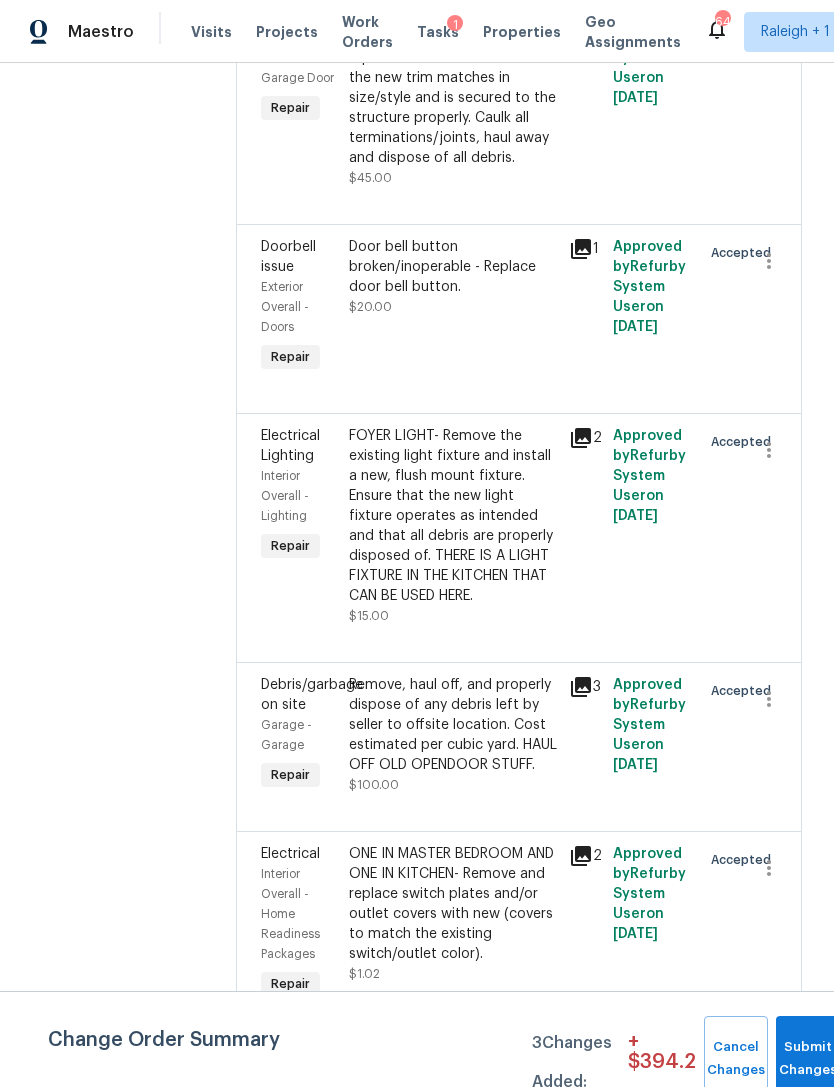 scroll, scrollTop: 1454, scrollLeft: 0, axis: vertical 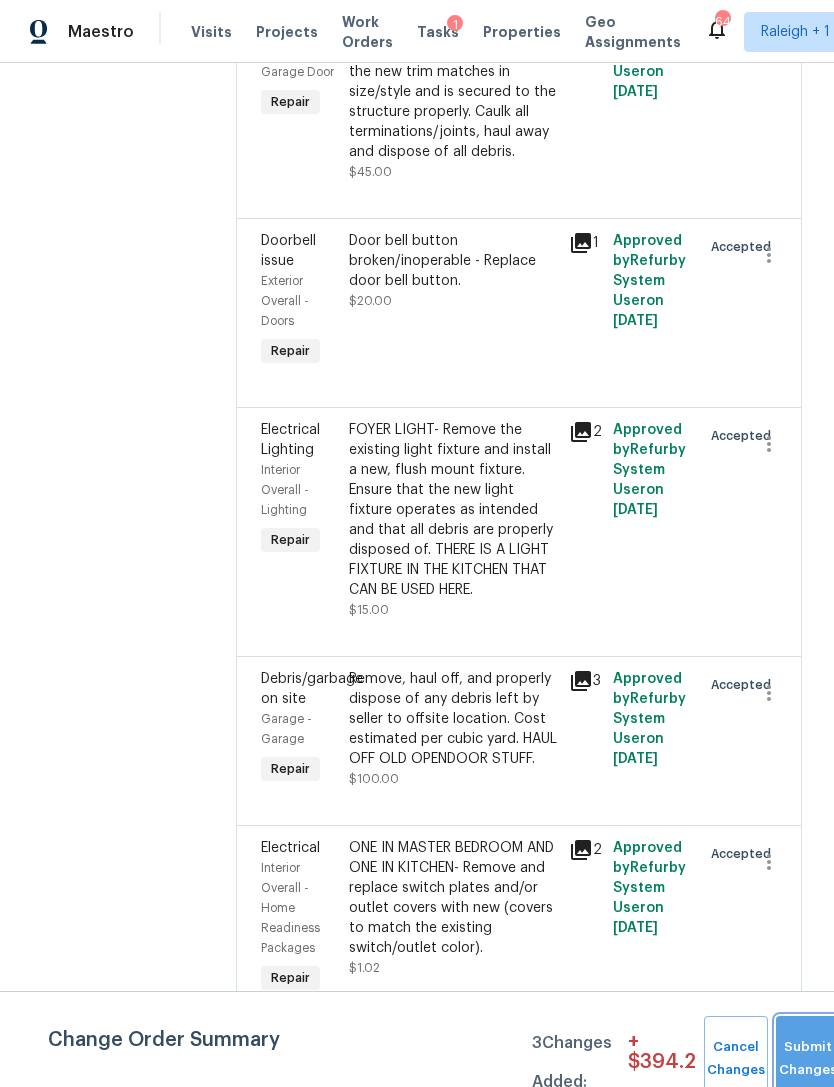click on "Submit Changes" at bounding box center (808, 1059) 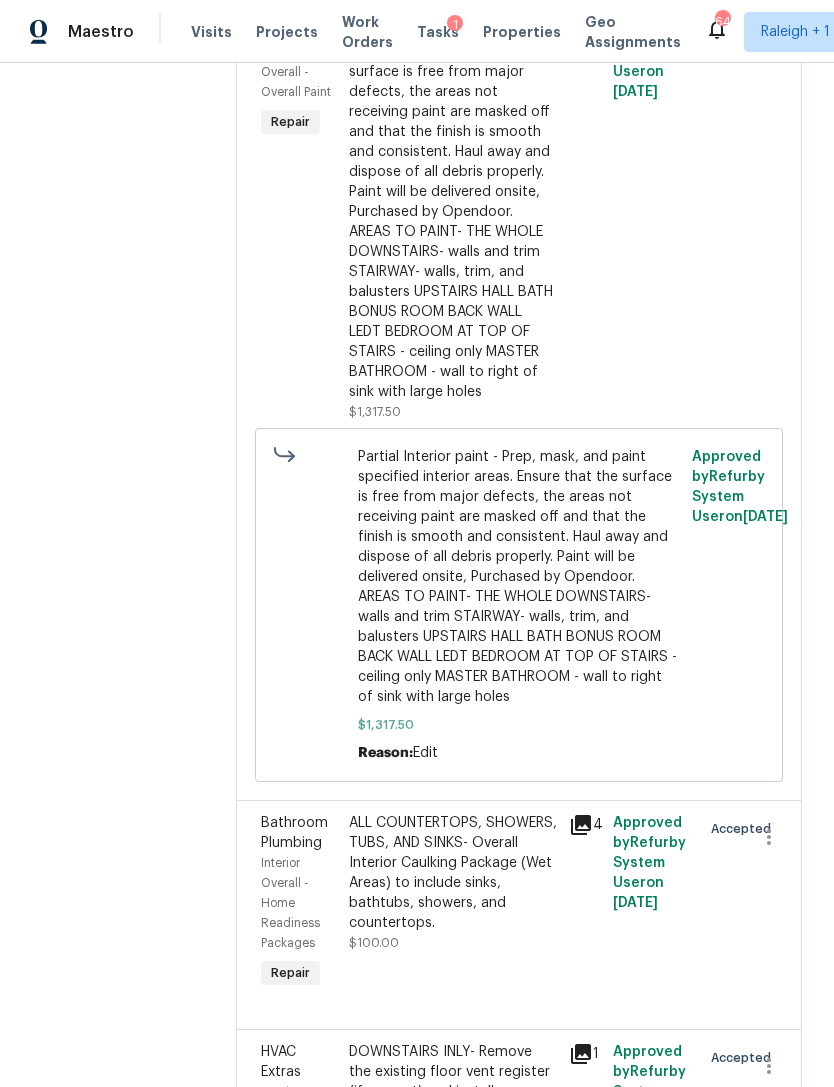 scroll, scrollTop: 2996, scrollLeft: 0, axis: vertical 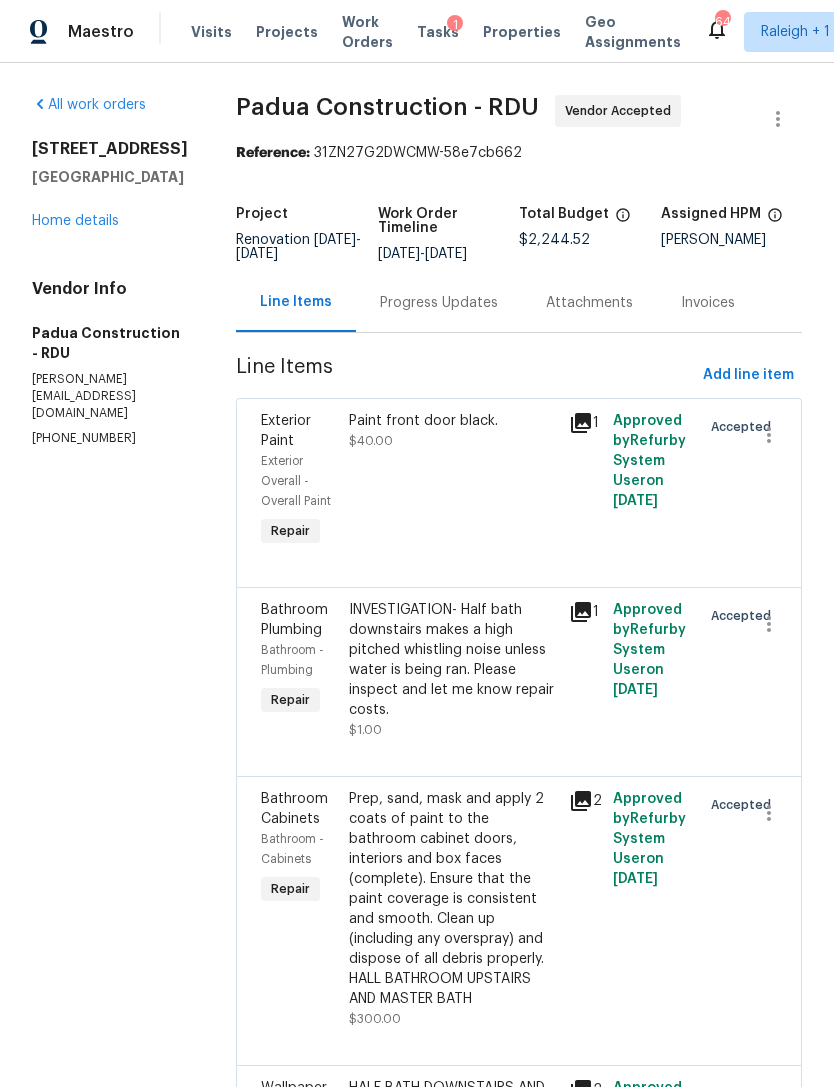 click on "Home details" at bounding box center (75, 221) 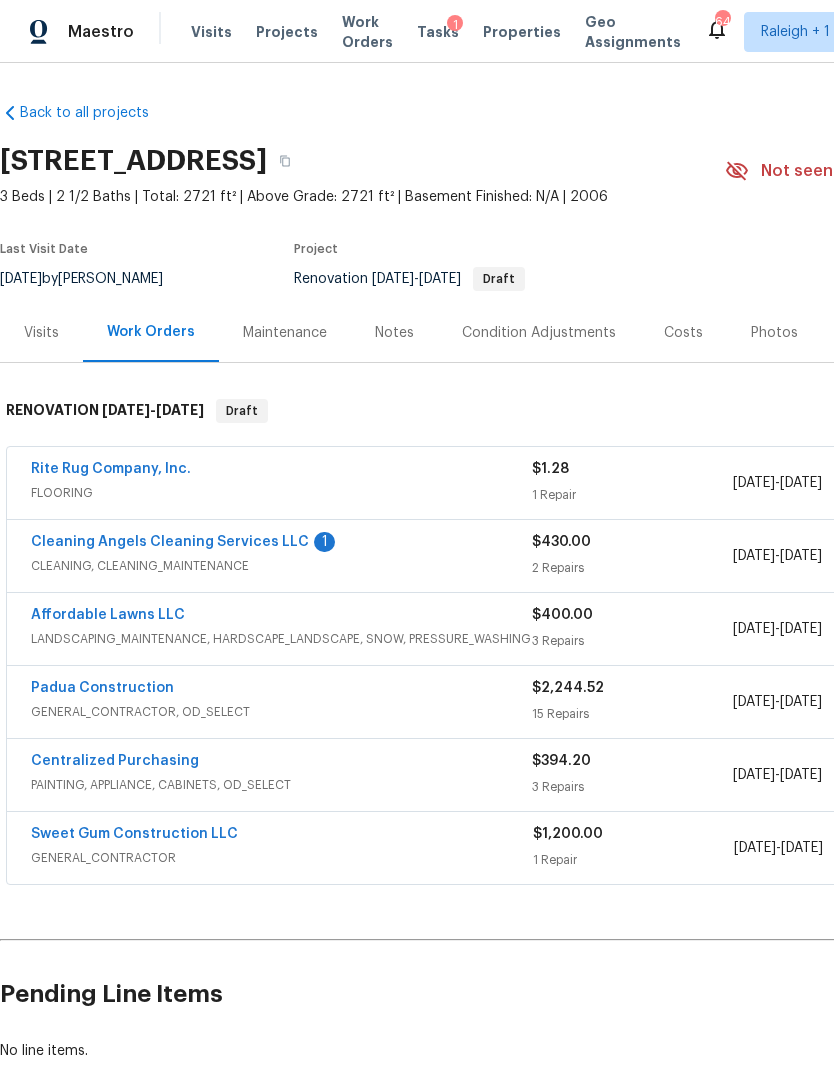 click on "Sweet Gum Construction LLC" at bounding box center [134, 834] 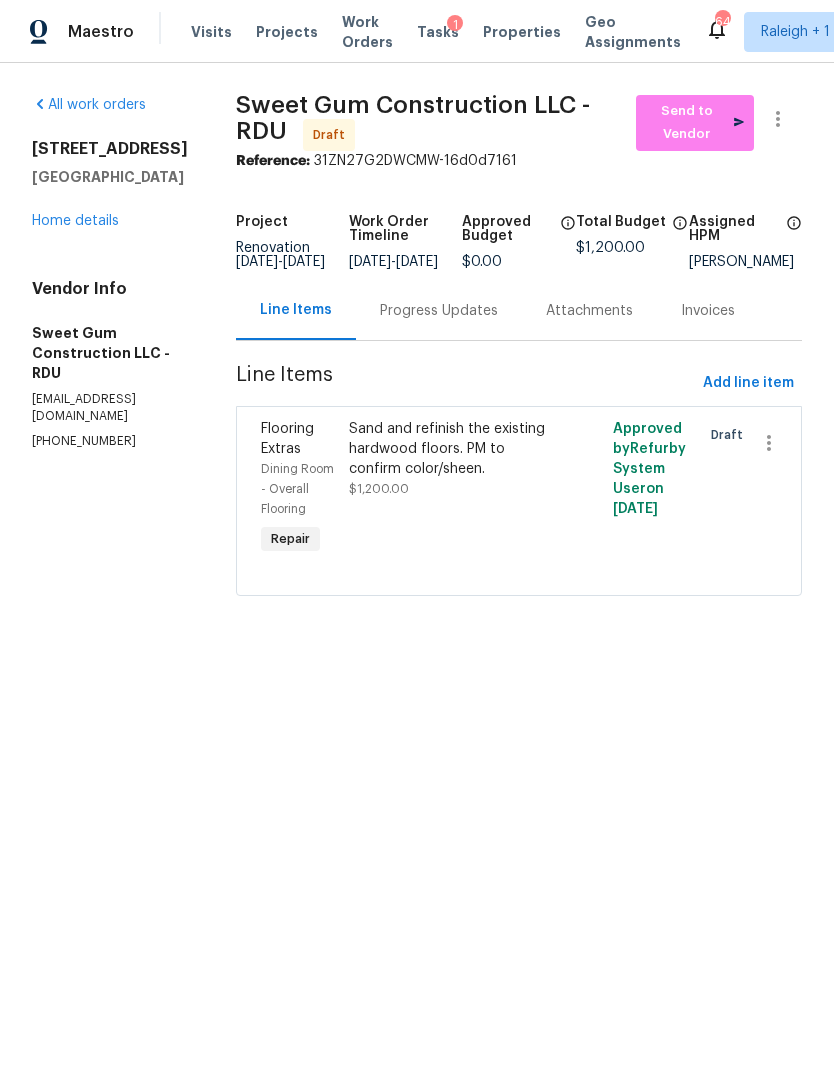 click on "Home details" at bounding box center [75, 221] 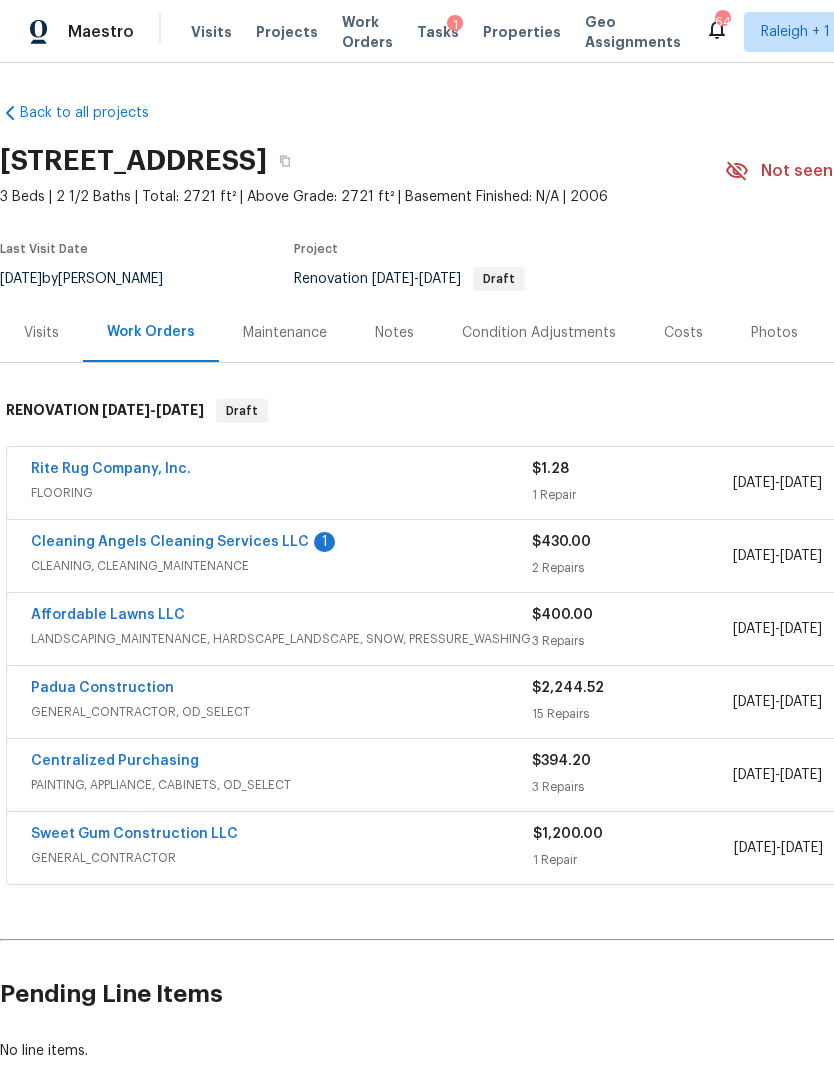 click on "Rite Rug Company, Inc." at bounding box center (111, 469) 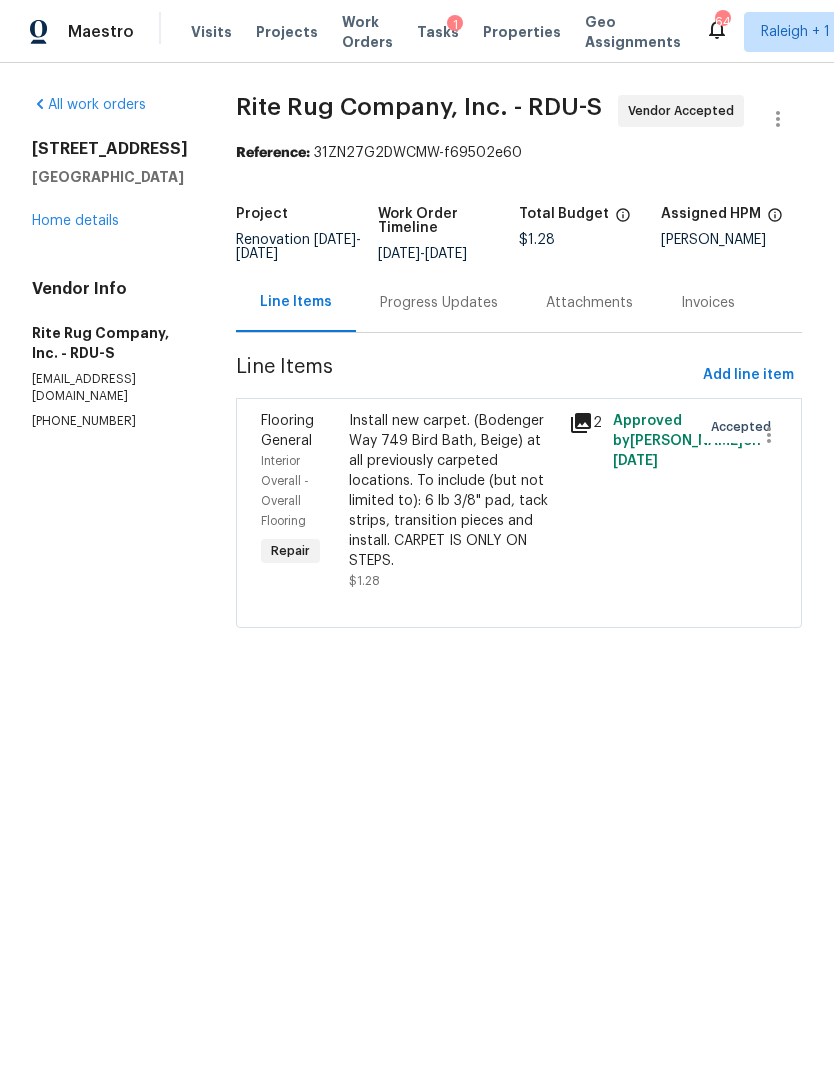 click on "Home details" at bounding box center [75, 221] 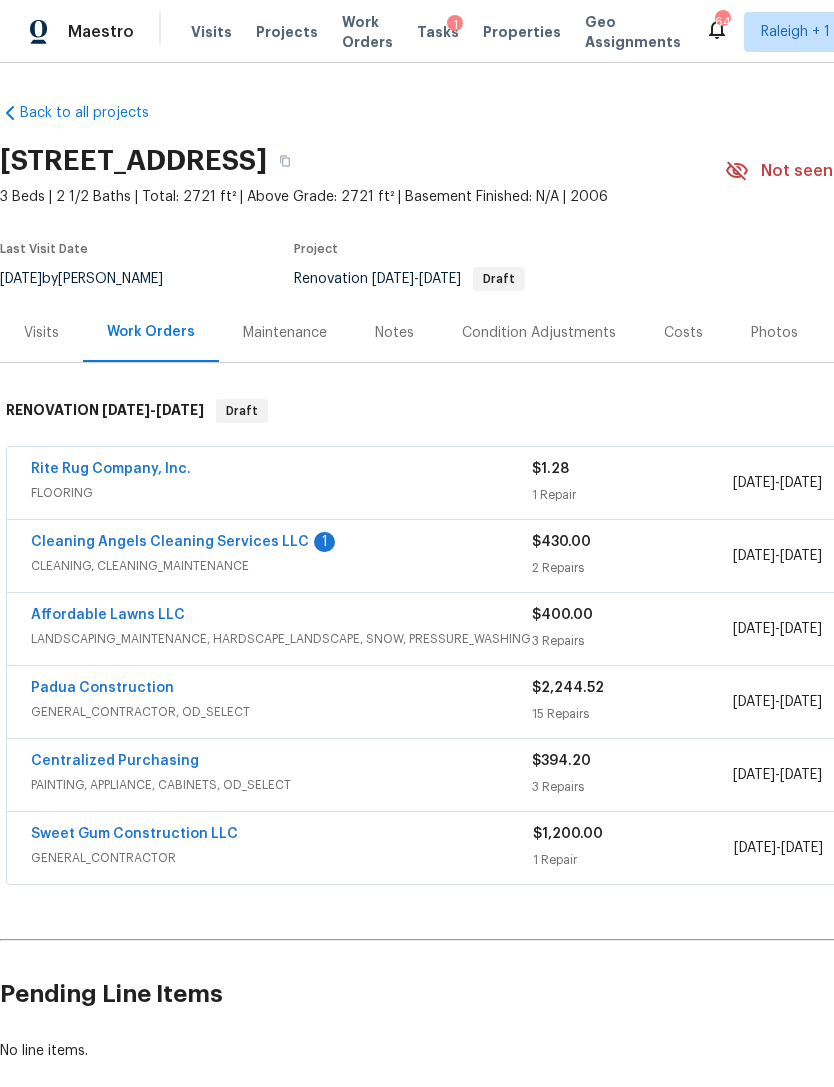 click on "Costs" at bounding box center (683, 333) 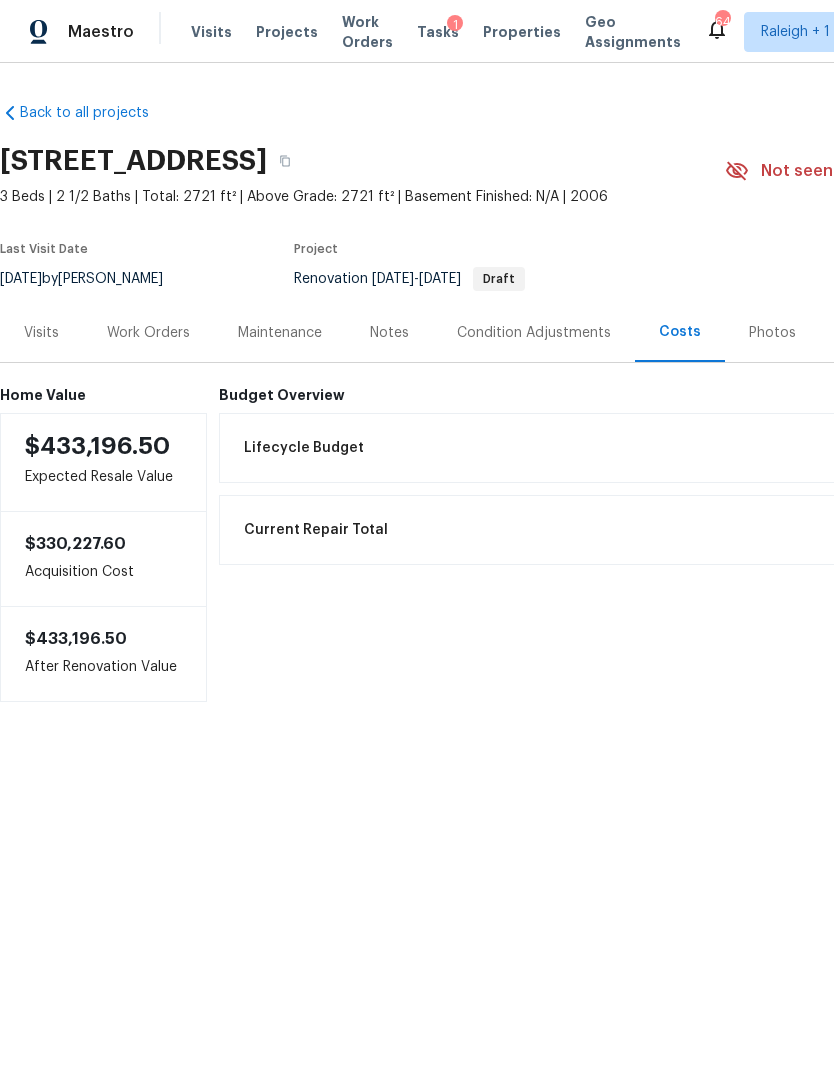 scroll, scrollTop: 0, scrollLeft: 0, axis: both 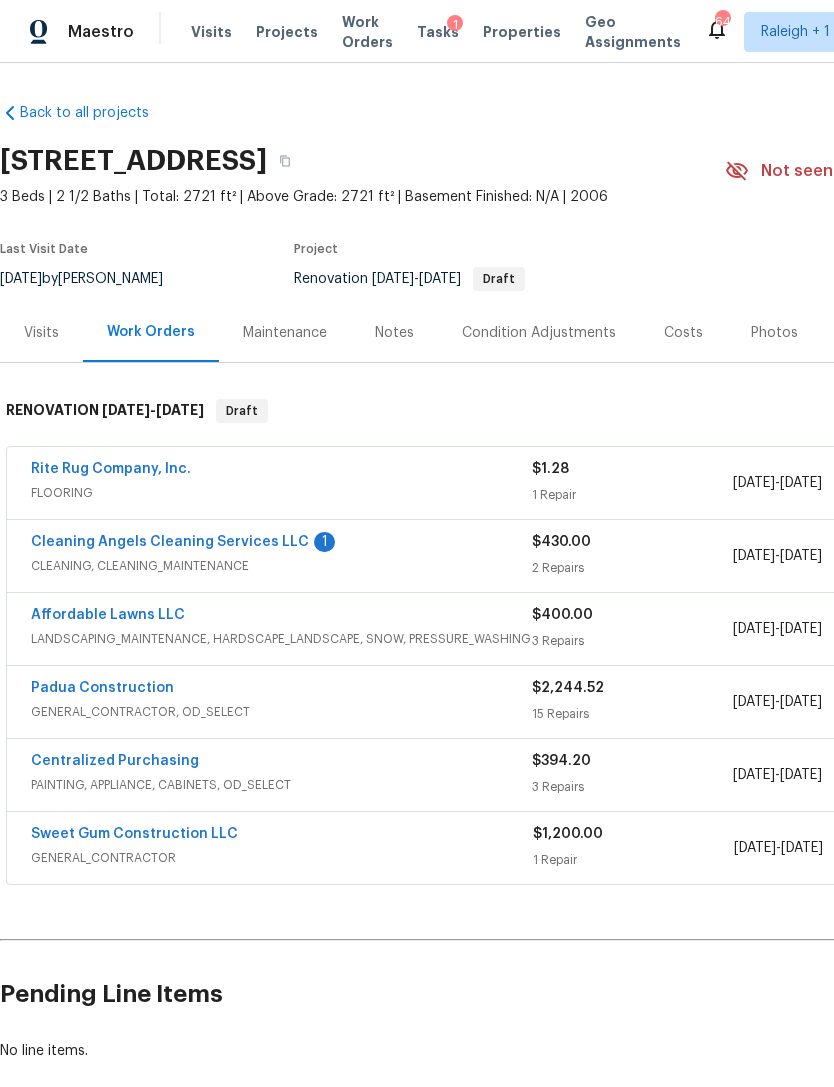 click on "Notes" at bounding box center [394, 333] 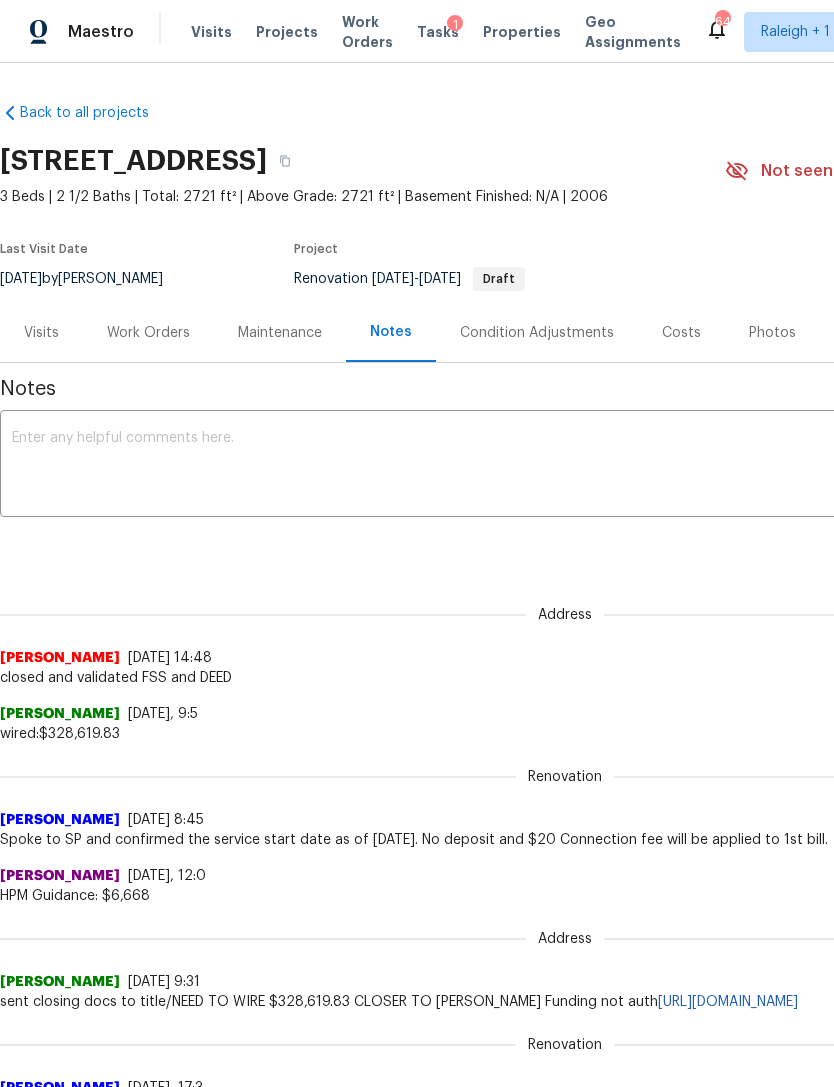 click on "Work Orders" at bounding box center (148, 333) 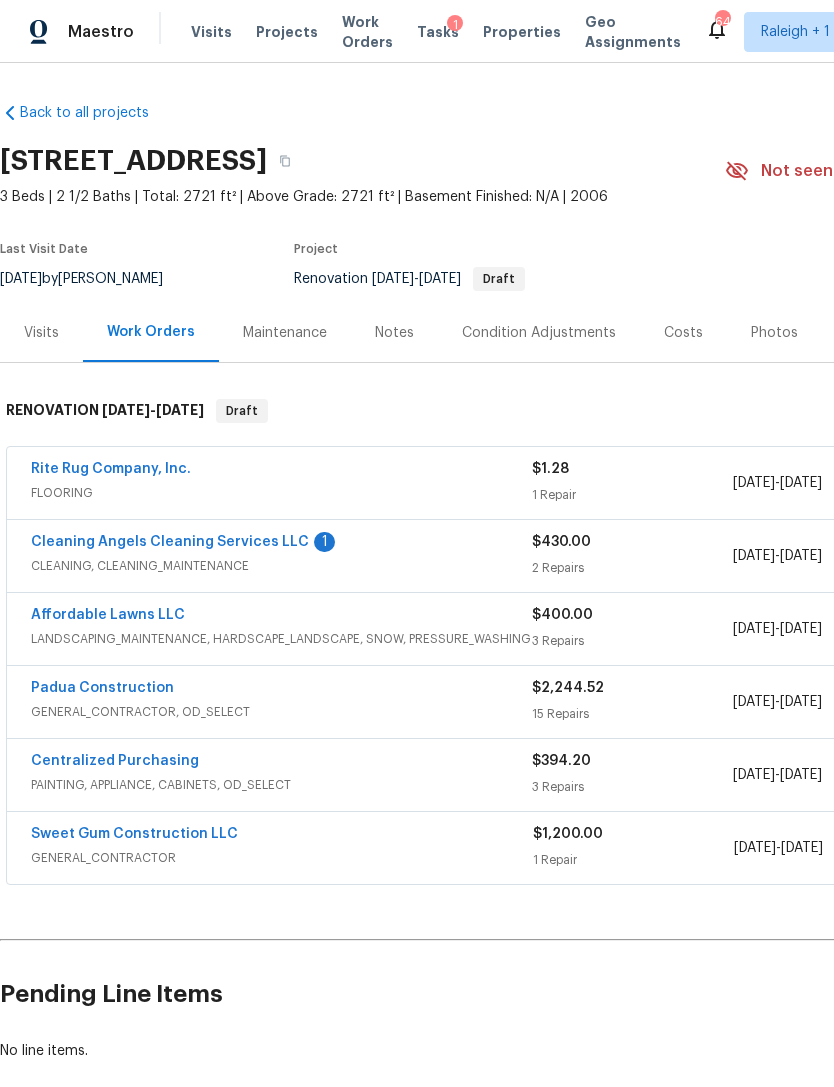 scroll, scrollTop: 0, scrollLeft: 0, axis: both 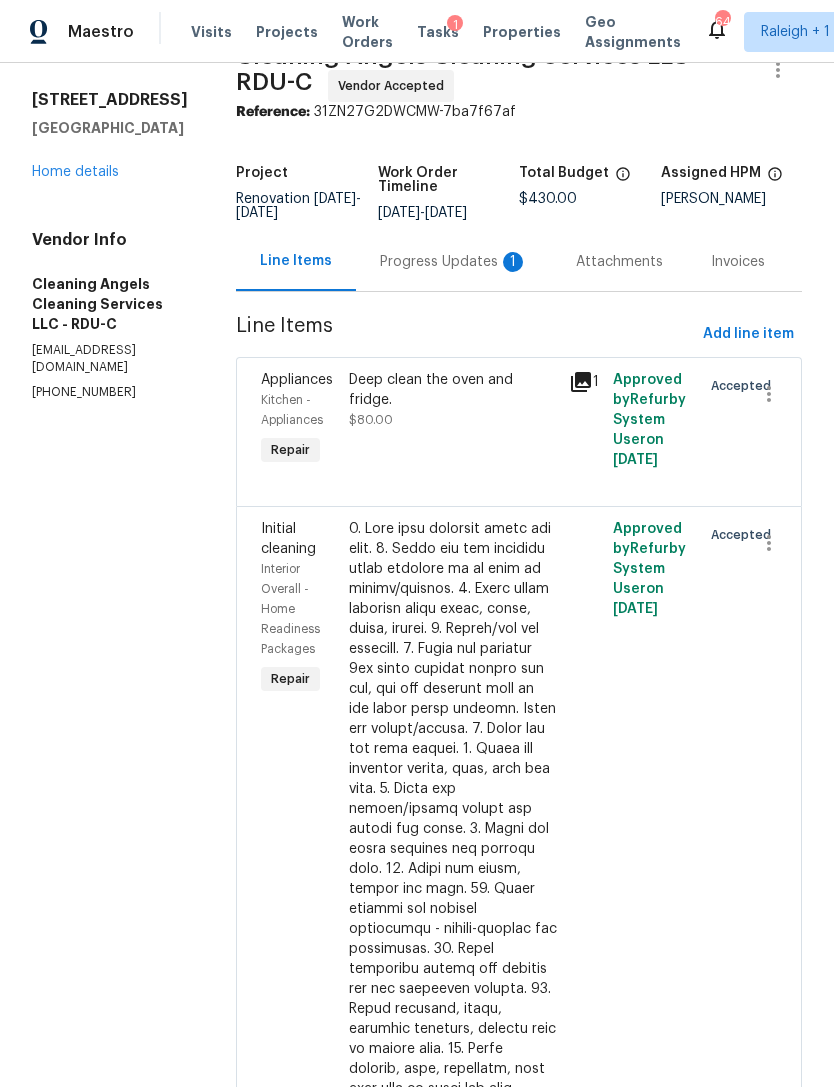 click 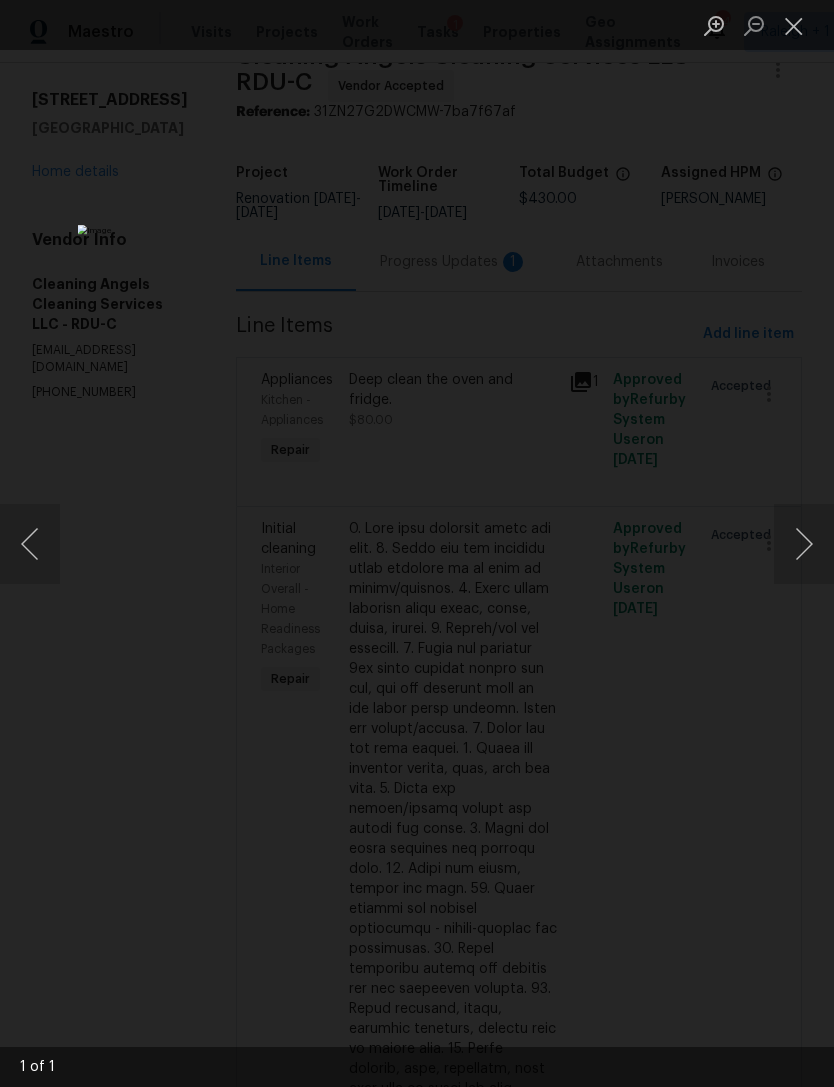 click at bounding box center [794, 25] 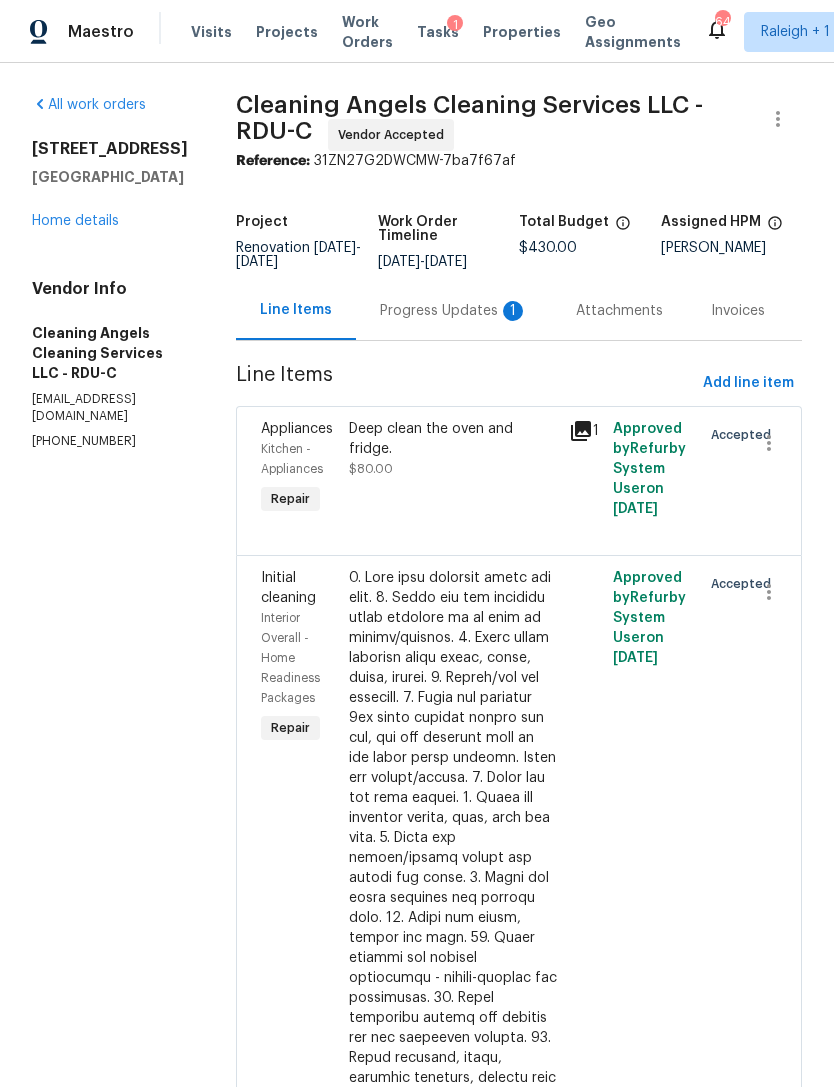 scroll, scrollTop: 0, scrollLeft: 0, axis: both 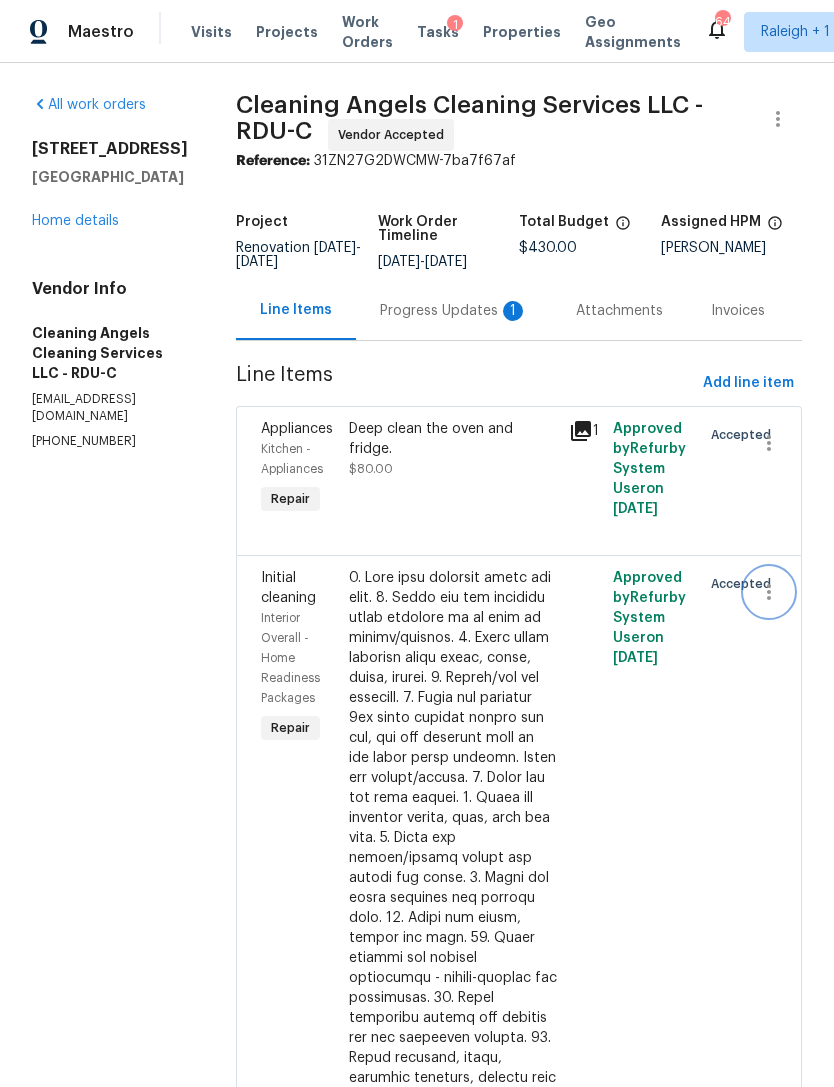 click 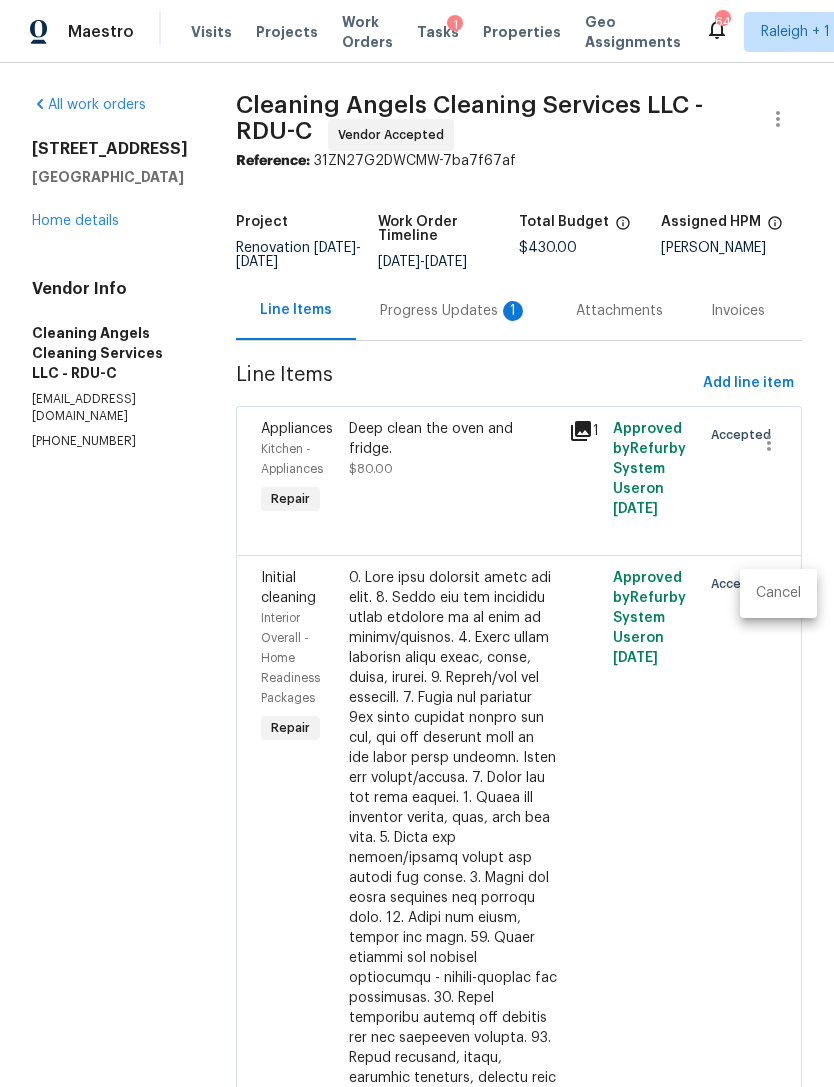 click at bounding box center [417, 543] 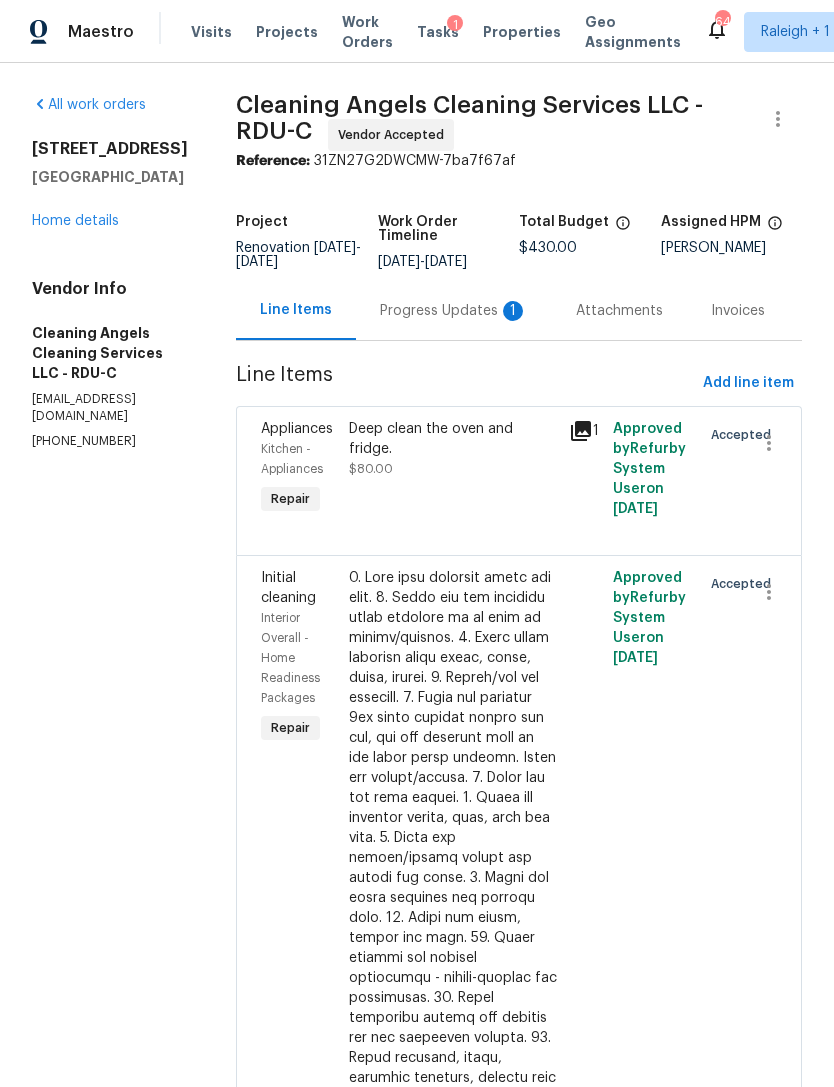click at bounding box center (453, 1048) 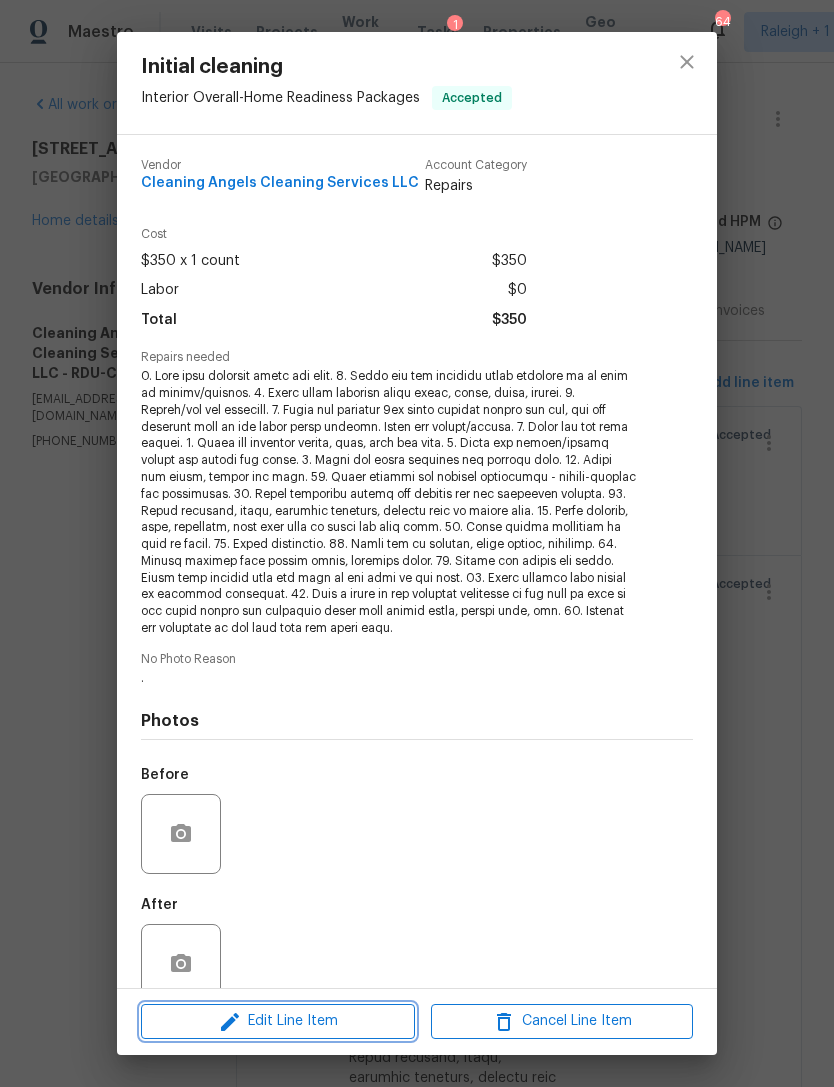click on "Edit Line Item" at bounding box center (278, 1021) 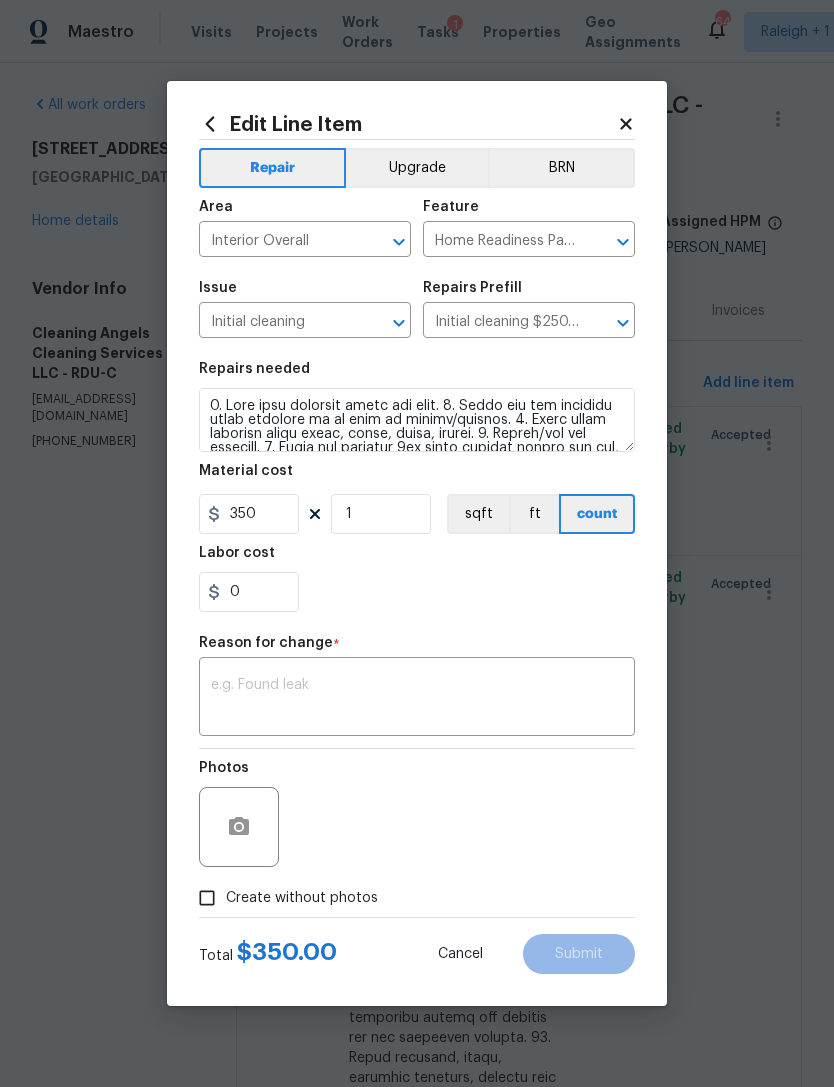 click 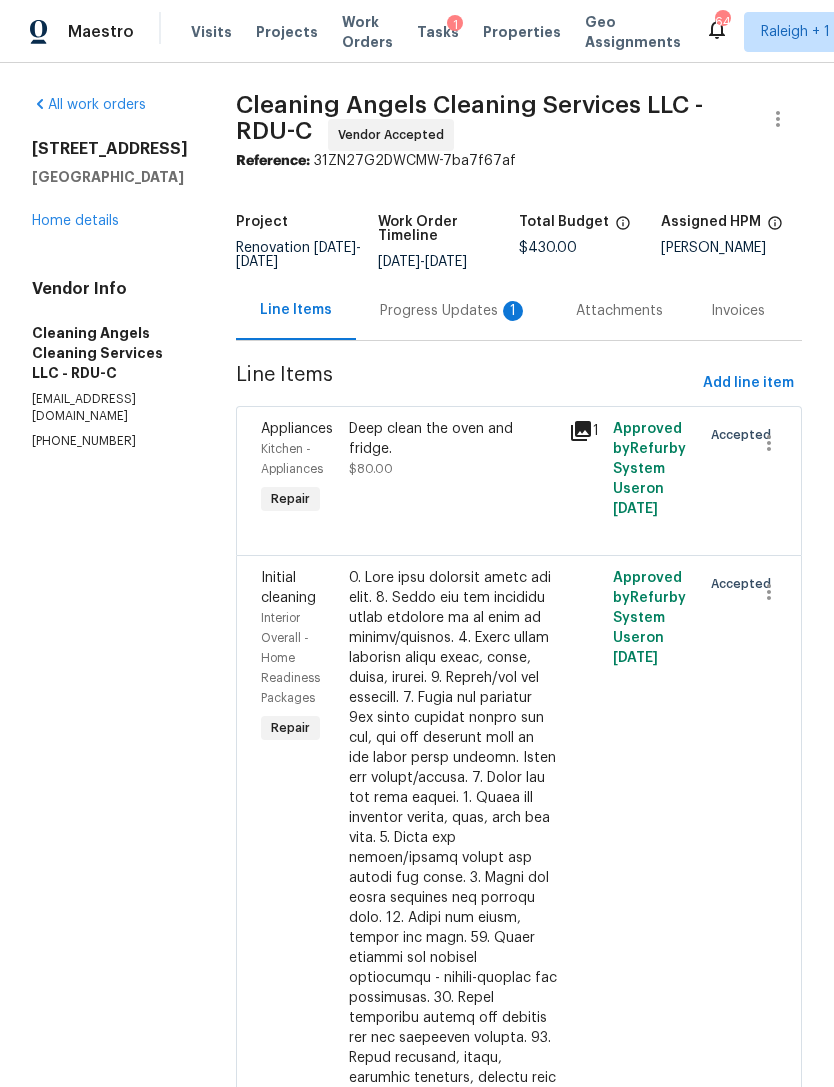 click on "Home details" at bounding box center [75, 221] 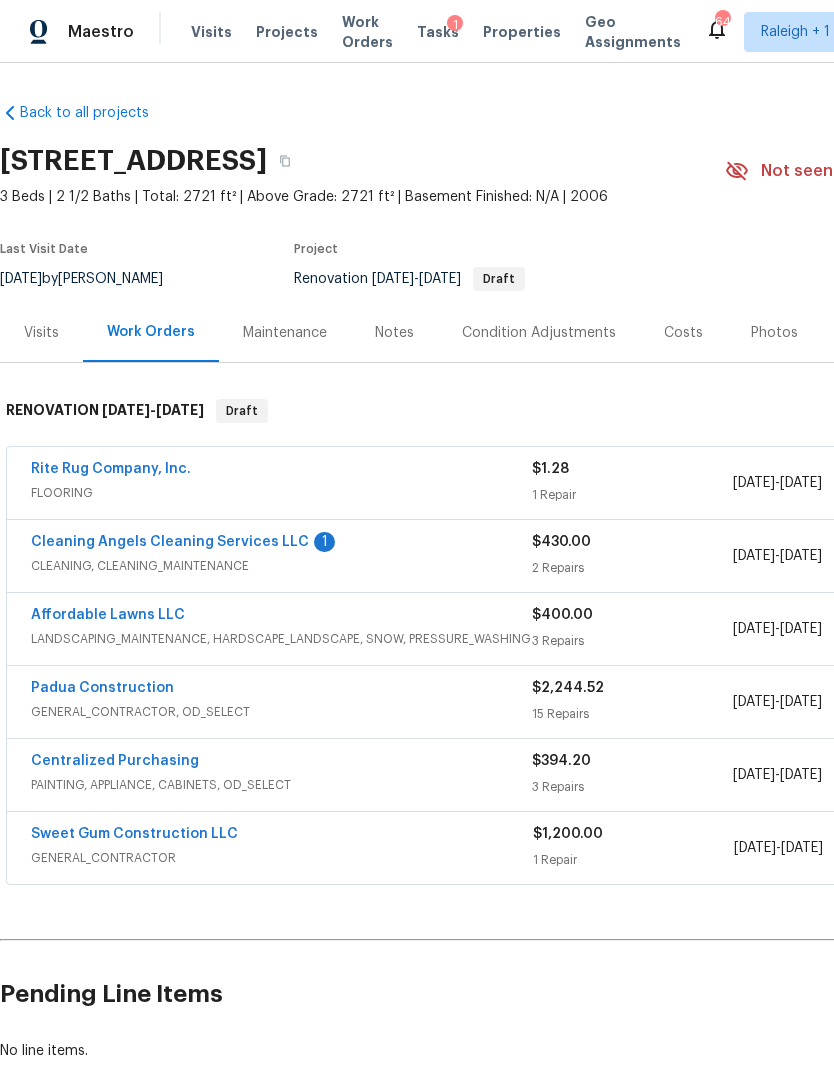 click on "Affordable Lawns LLC" at bounding box center [108, 615] 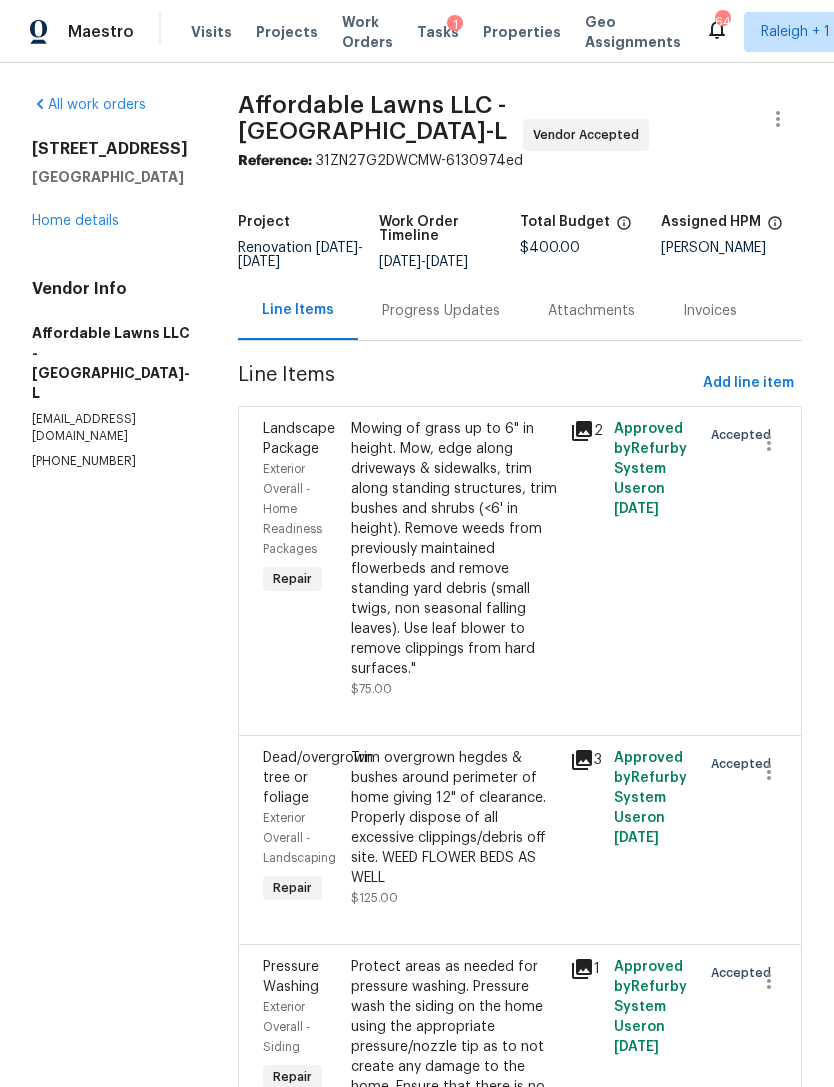 scroll, scrollTop: 0, scrollLeft: 0, axis: both 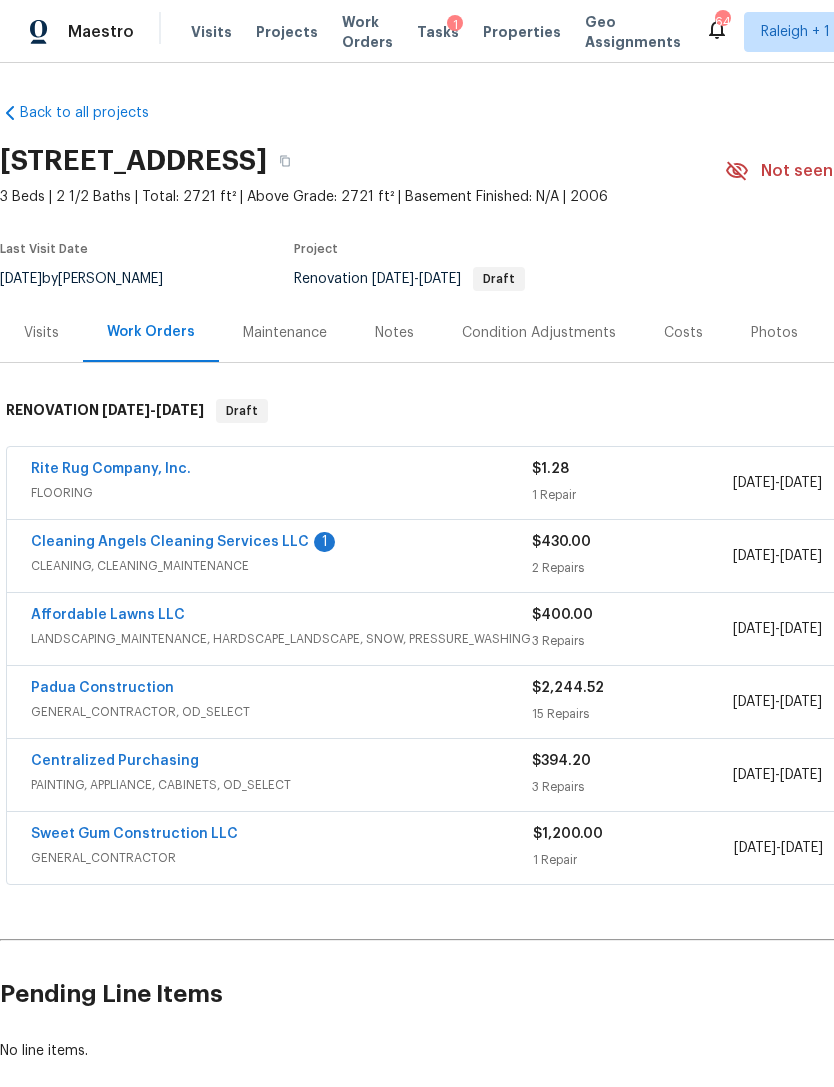 click on "LANDSCAPING_MAINTENANCE, HARDSCAPE_LANDSCAPE, SNOW, PRESSURE_WASHING" at bounding box center [281, 639] 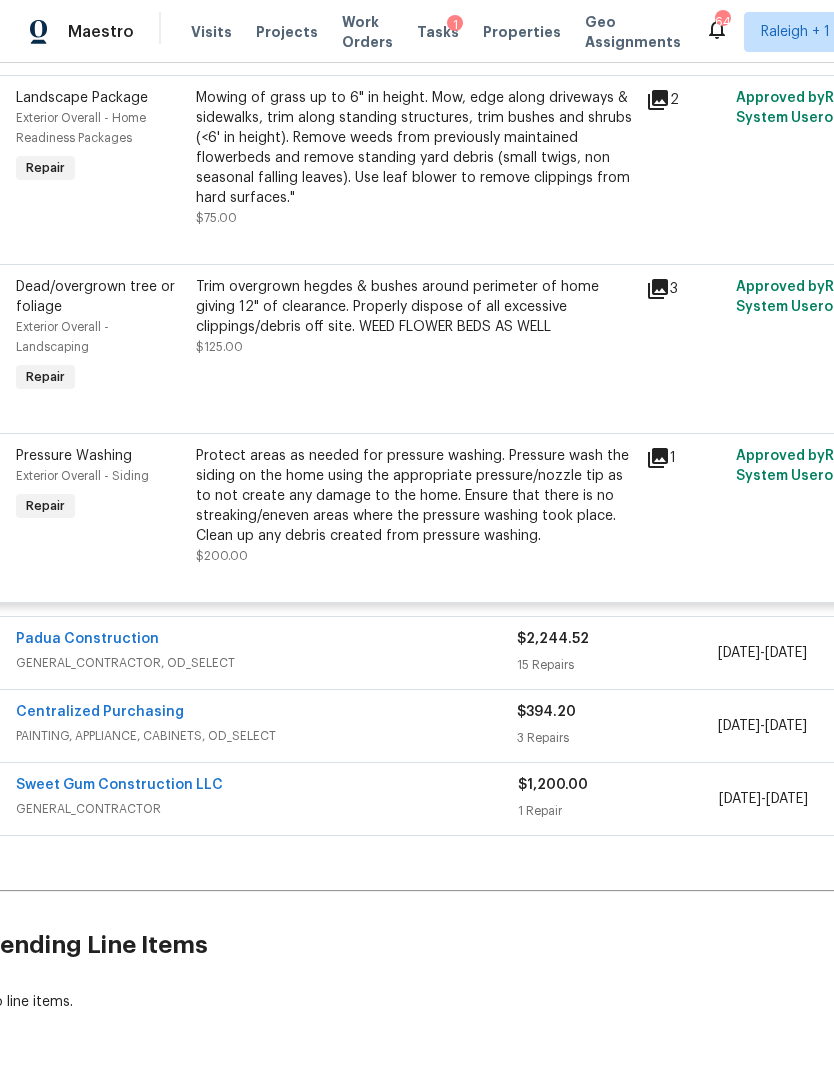 scroll, scrollTop: 641, scrollLeft: 11, axis: both 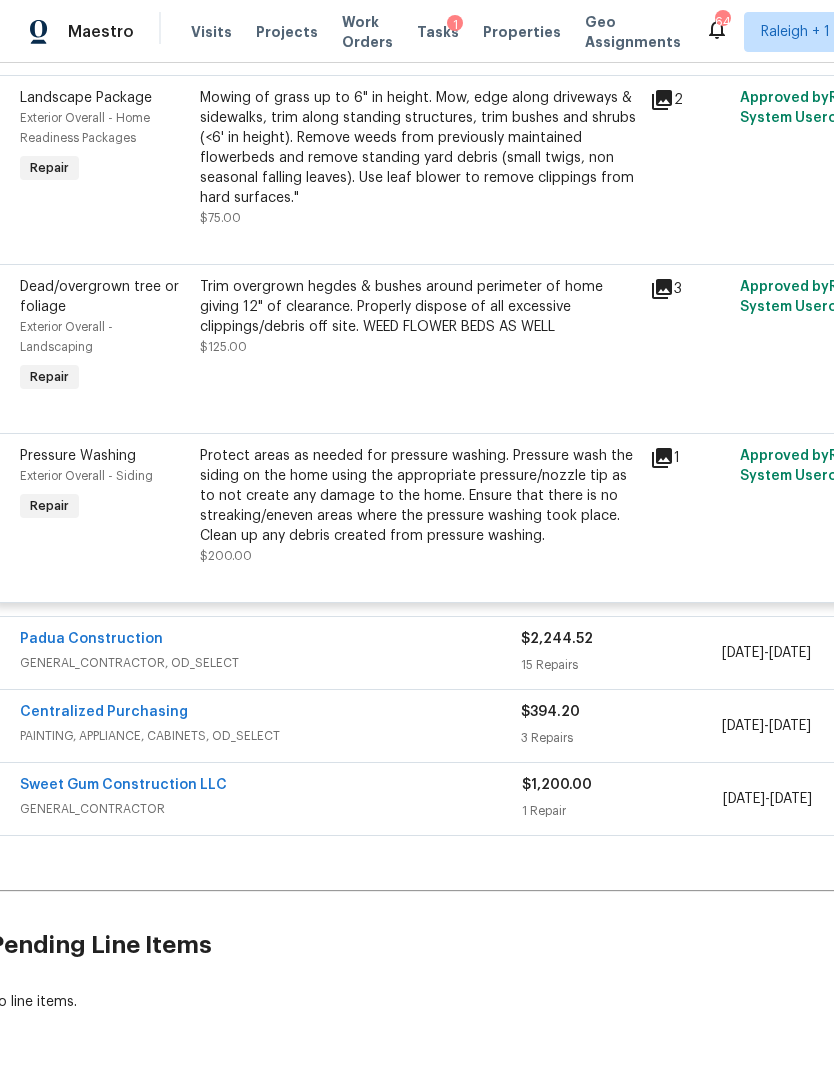 click on "Padua Construction" at bounding box center (91, 639) 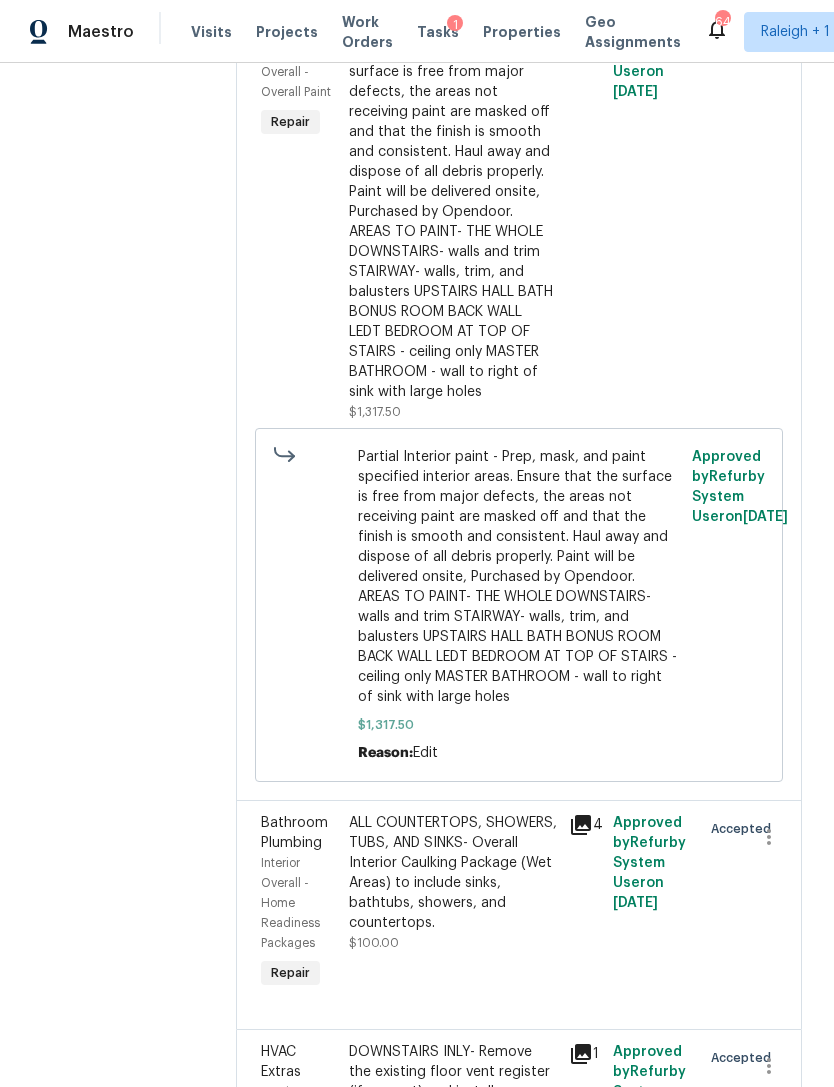 scroll, scrollTop: 2996, scrollLeft: 0, axis: vertical 